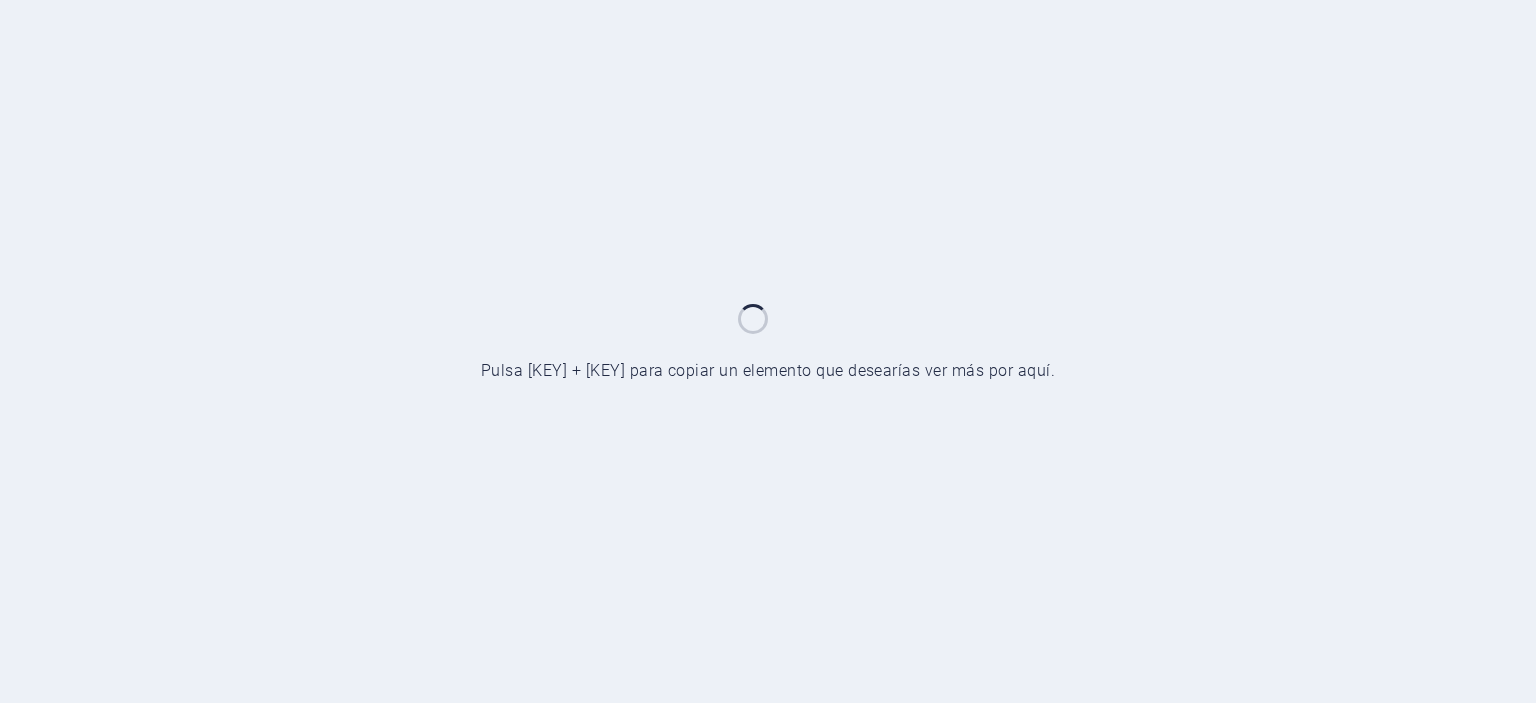 scroll, scrollTop: 0, scrollLeft: 0, axis: both 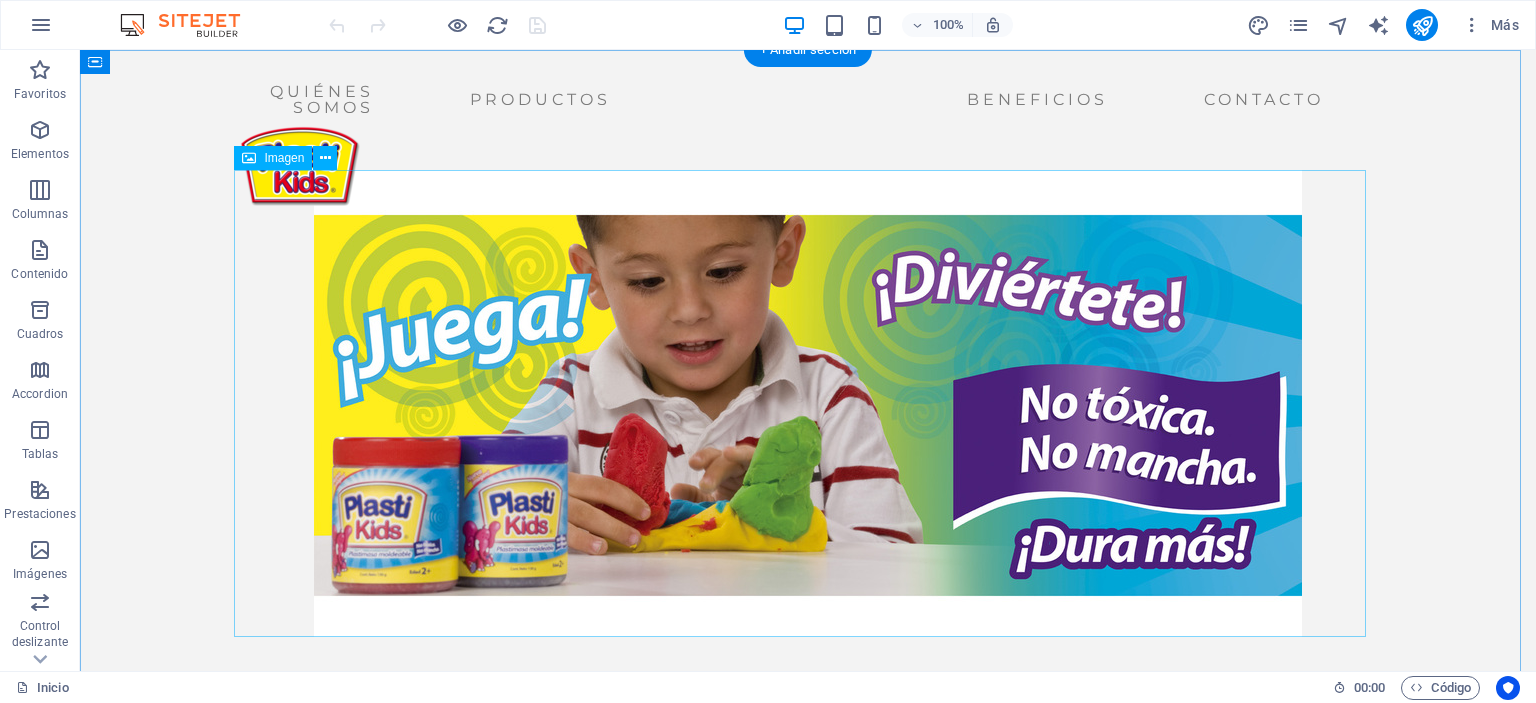 click at bounding box center (808, 403) 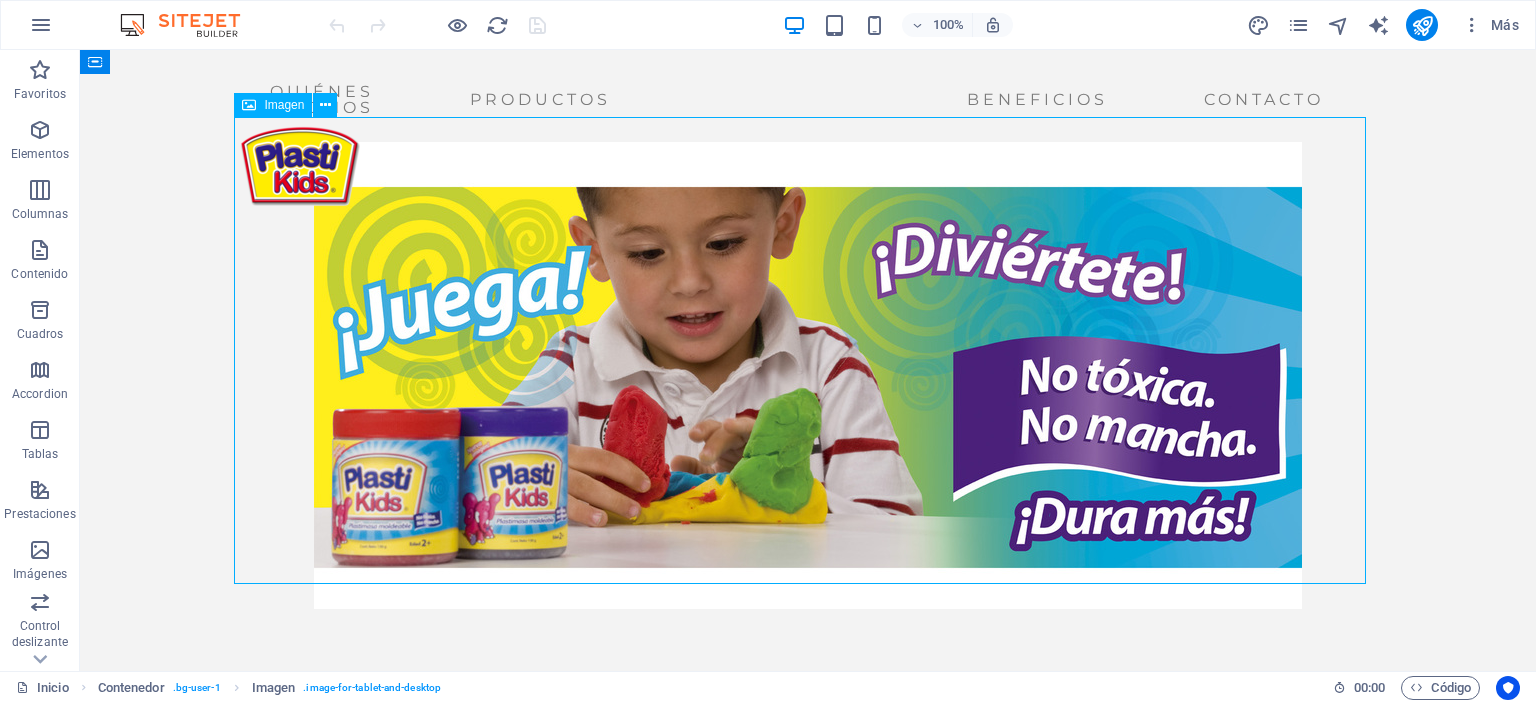 scroll, scrollTop: 0, scrollLeft: 0, axis: both 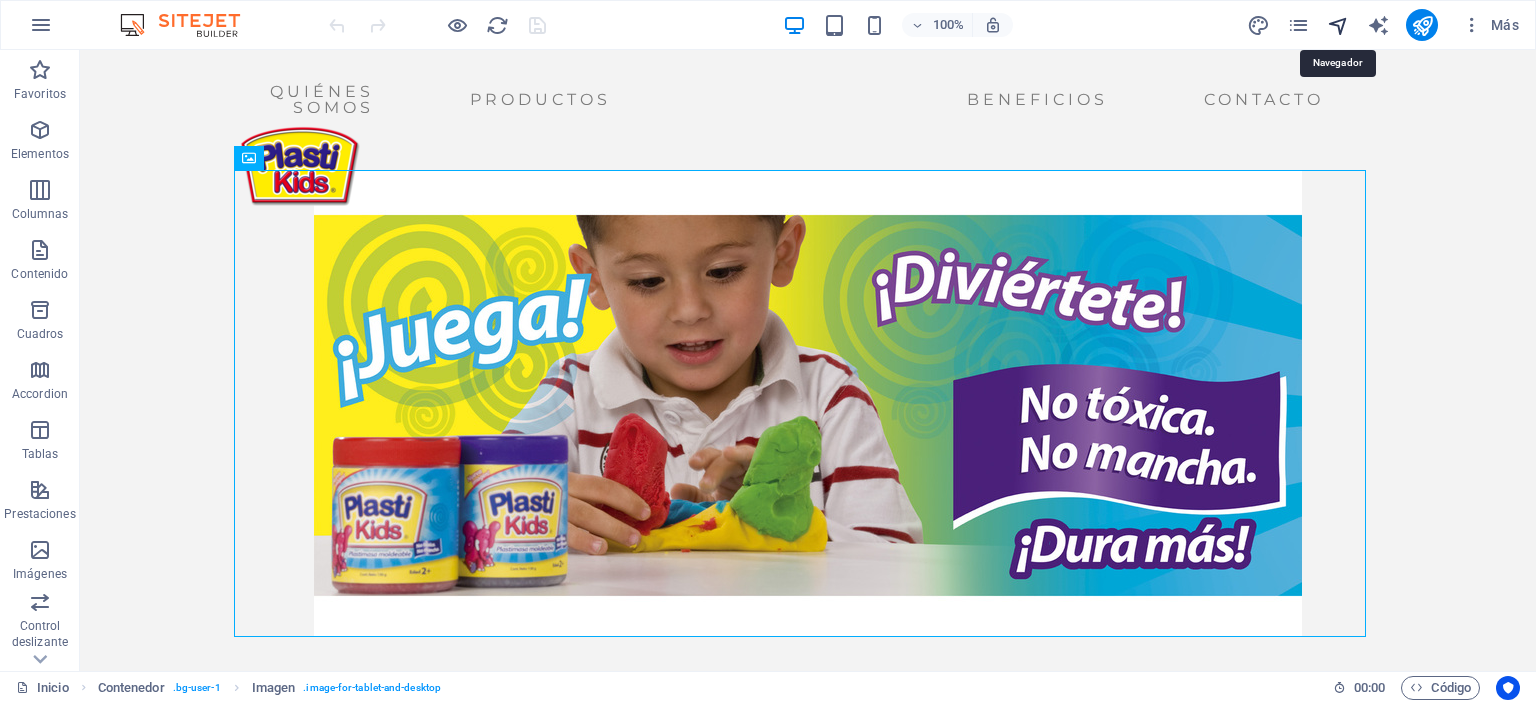 click at bounding box center (1338, 25) 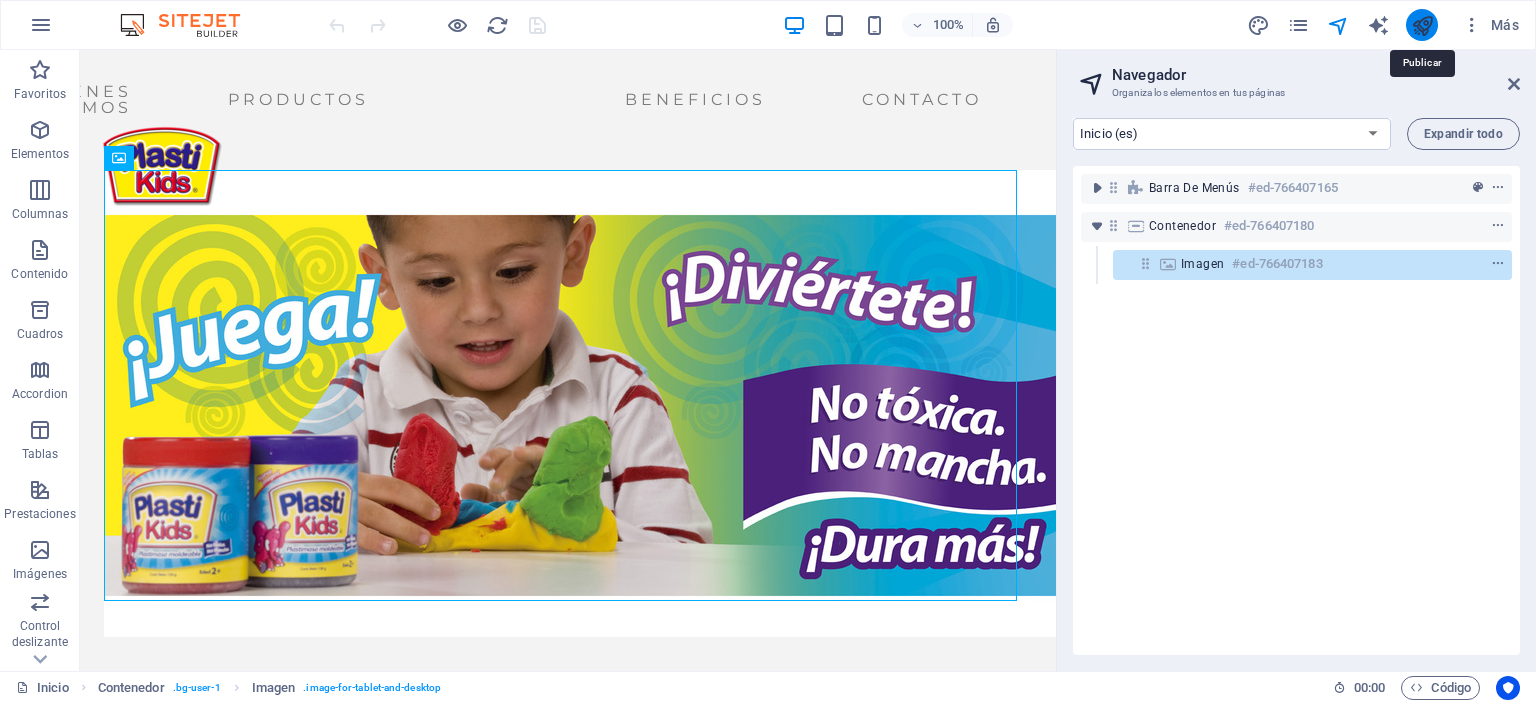 click at bounding box center [1422, 25] 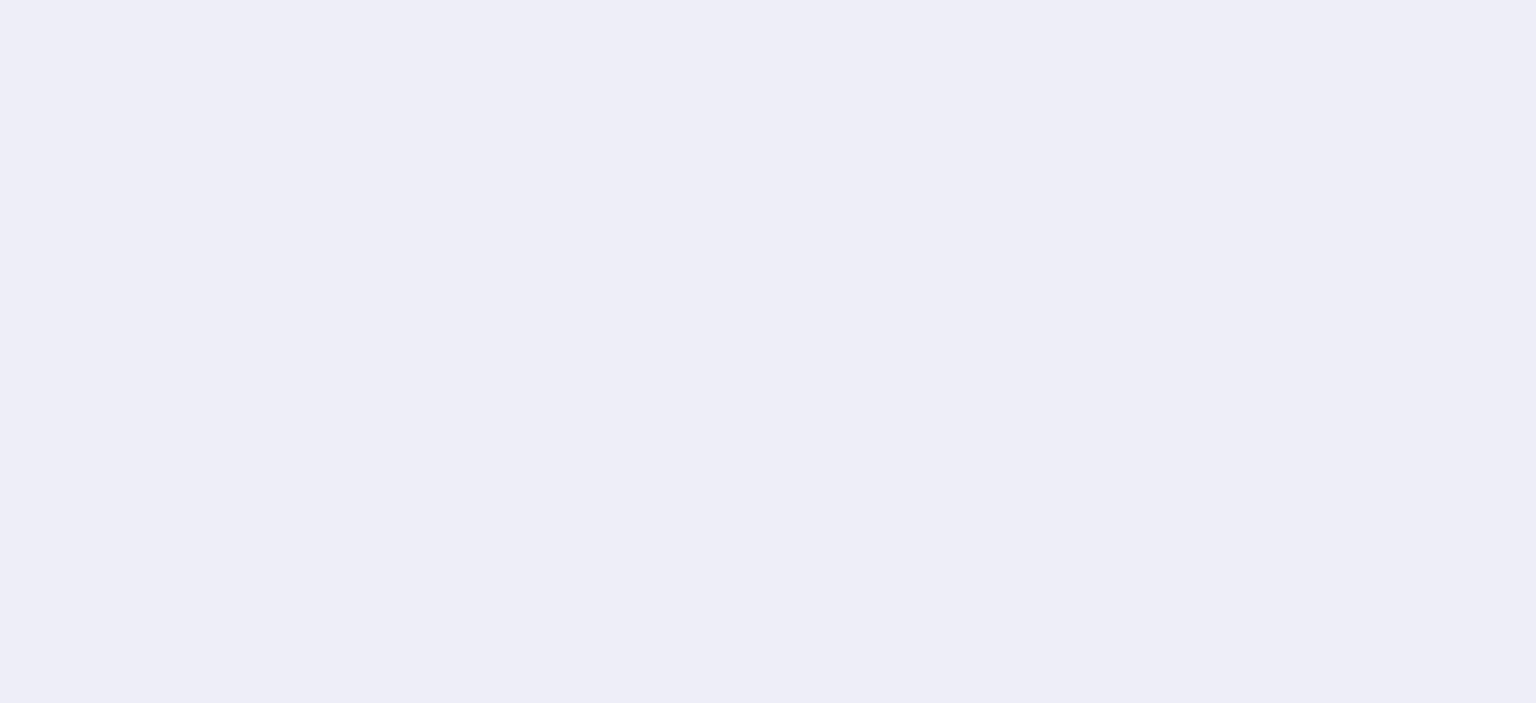scroll, scrollTop: 0, scrollLeft: 0, axis: both 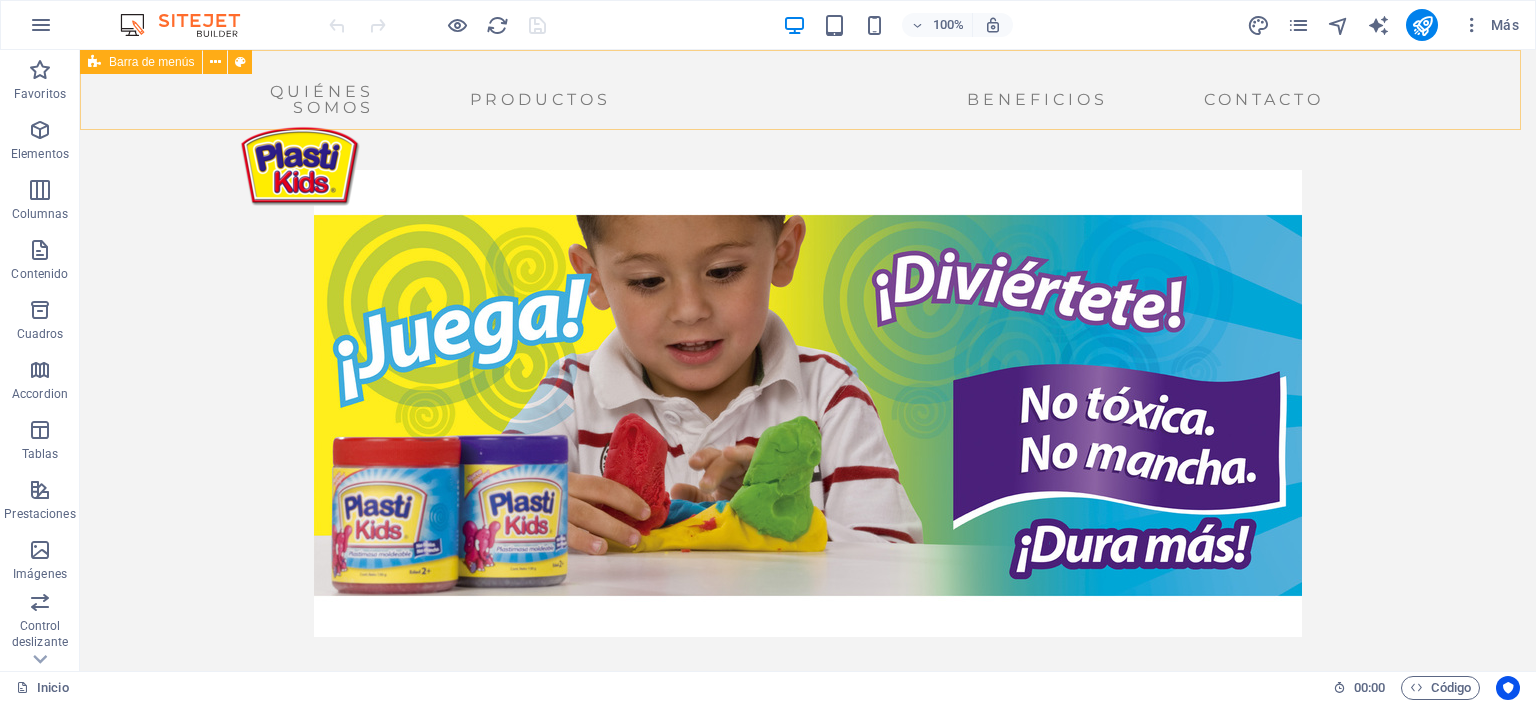 click on "Quiénes somos Productos Beneficios Contacto" at bounding box center (808, 95) 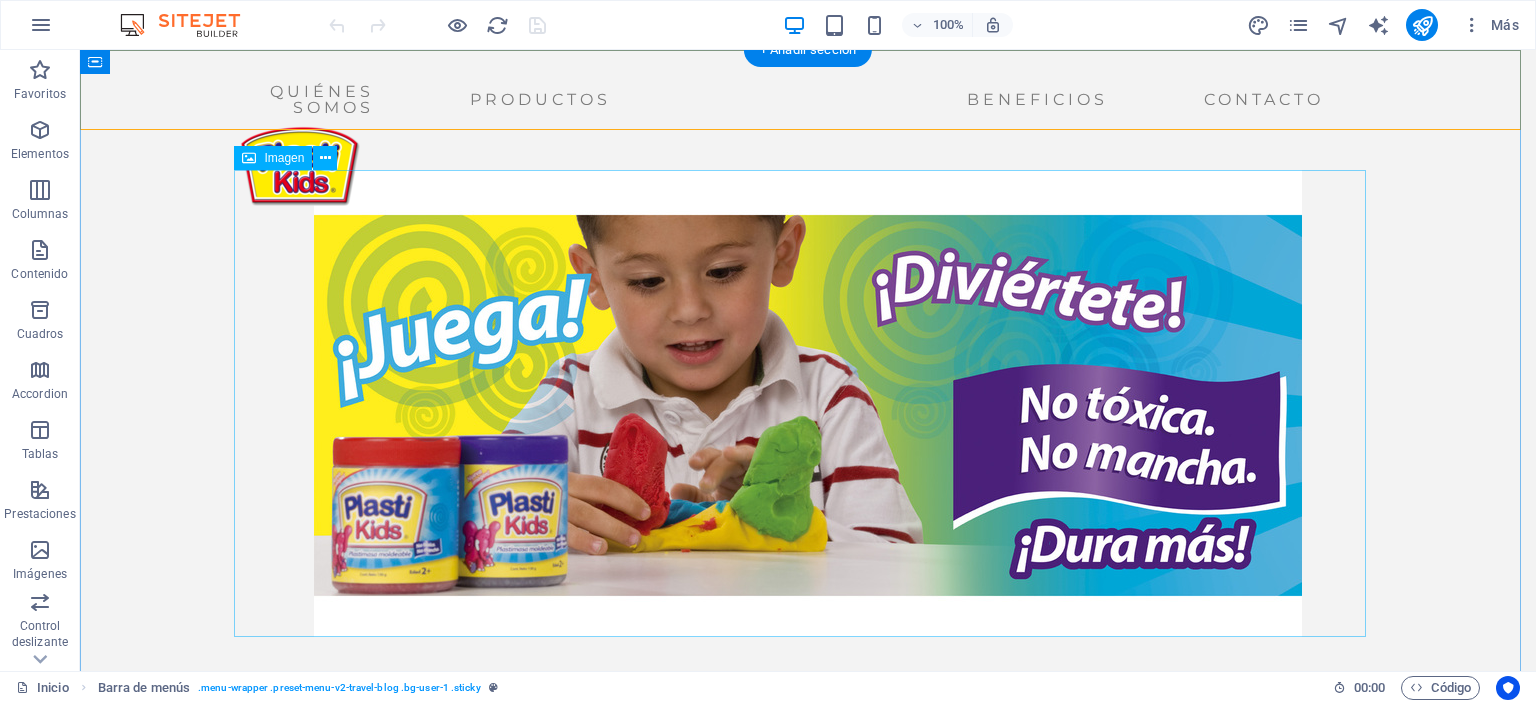 click at bounding box center [808, 403] 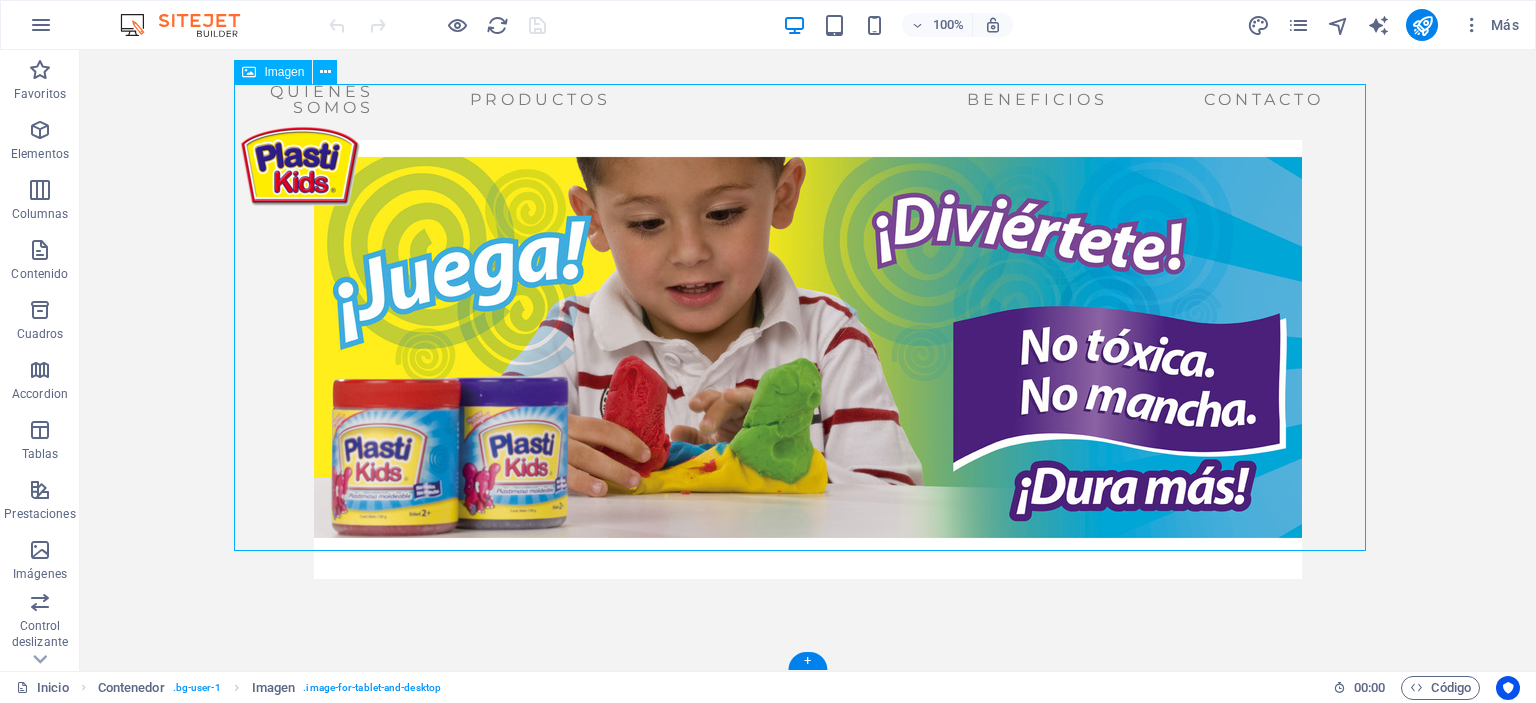 scroll, scrollTop: 85, scrollLeft: 0, axis: vertical 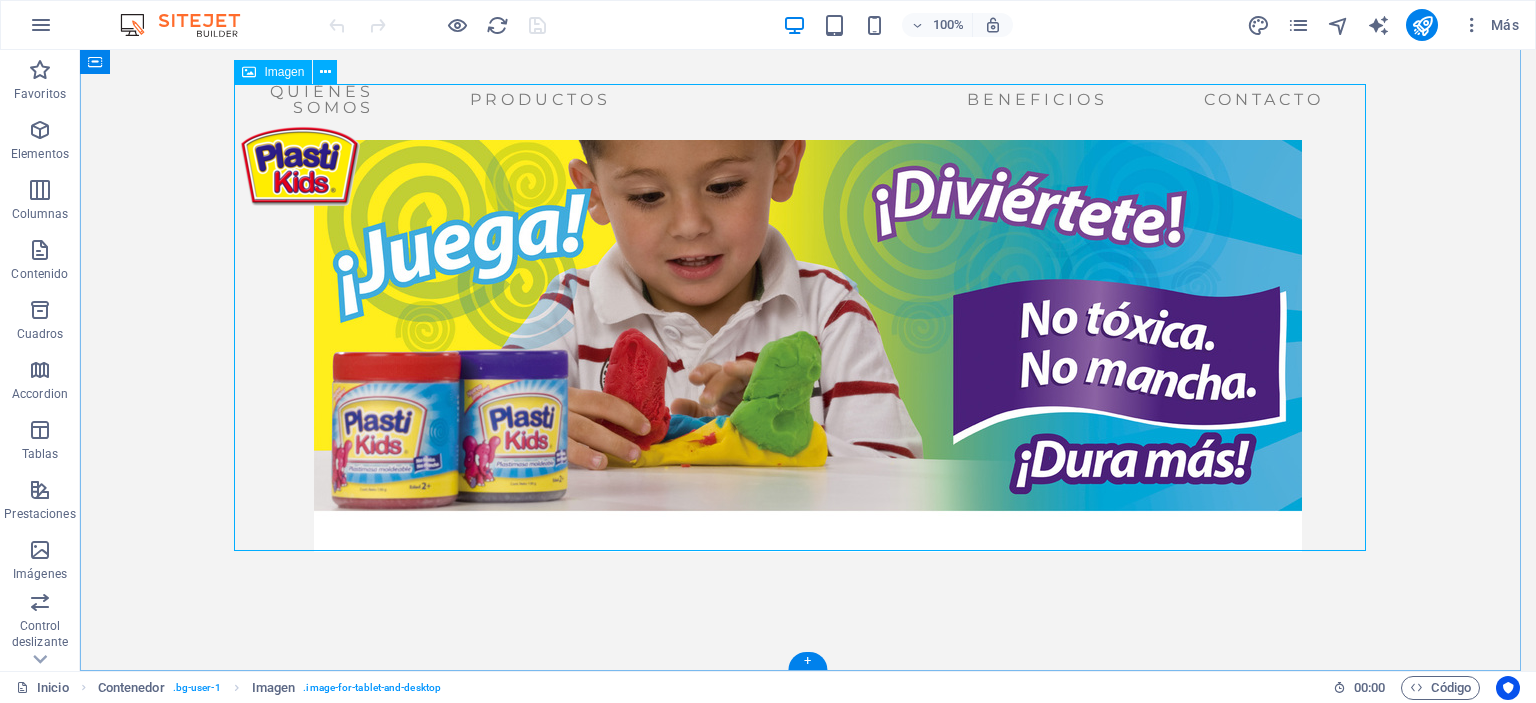 click at bounding box center [808, 318] 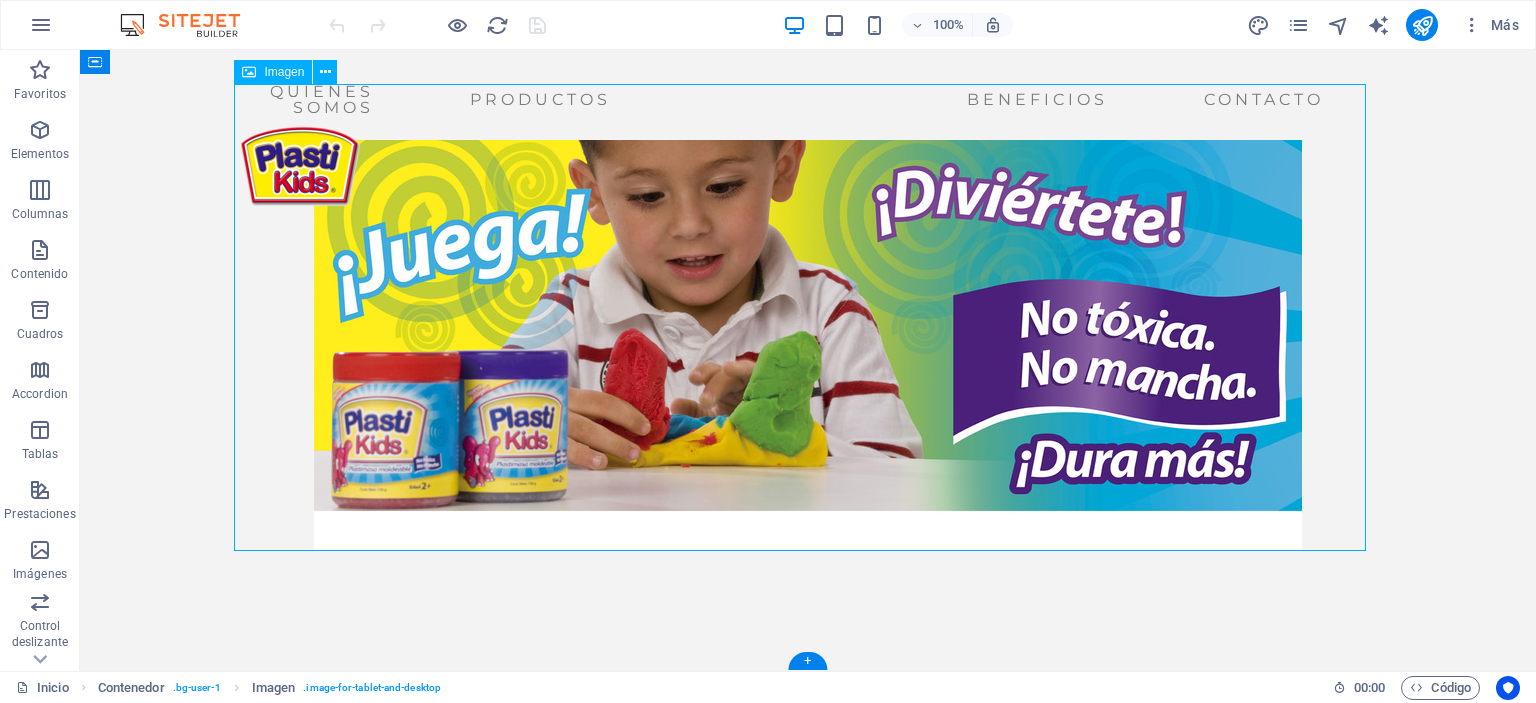 click at bounding box center [808, 318] 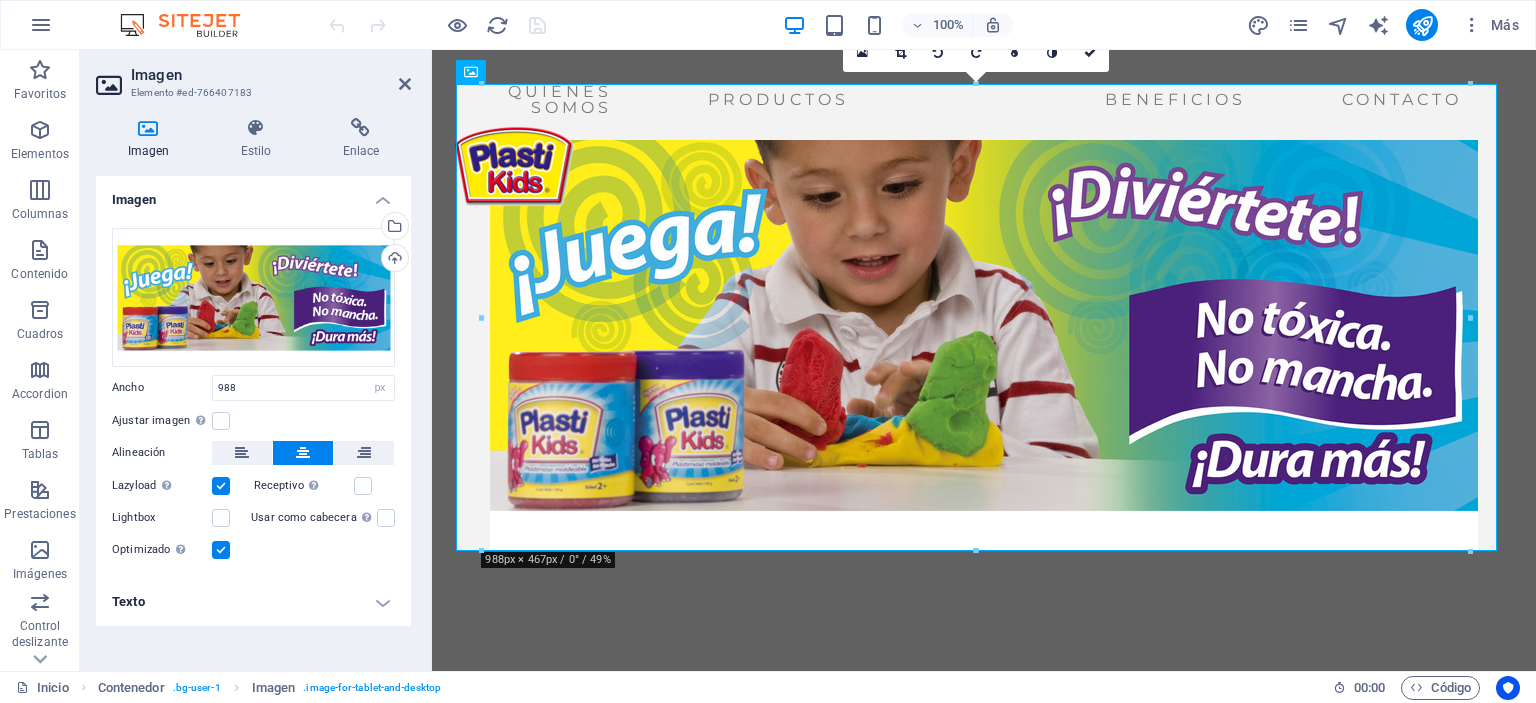 click on "Más" at bounding box center (1386, 25) 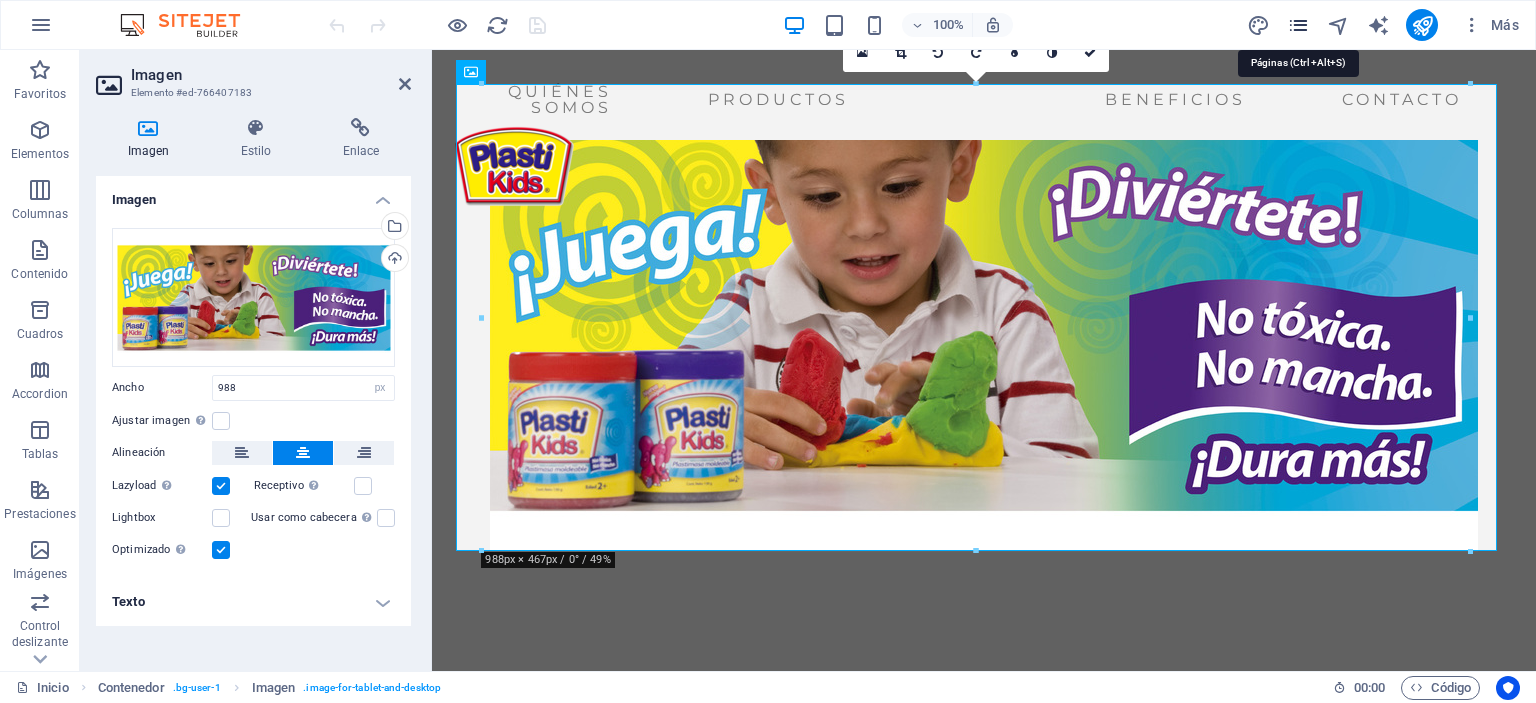 click at bounding box center (1298, 25) 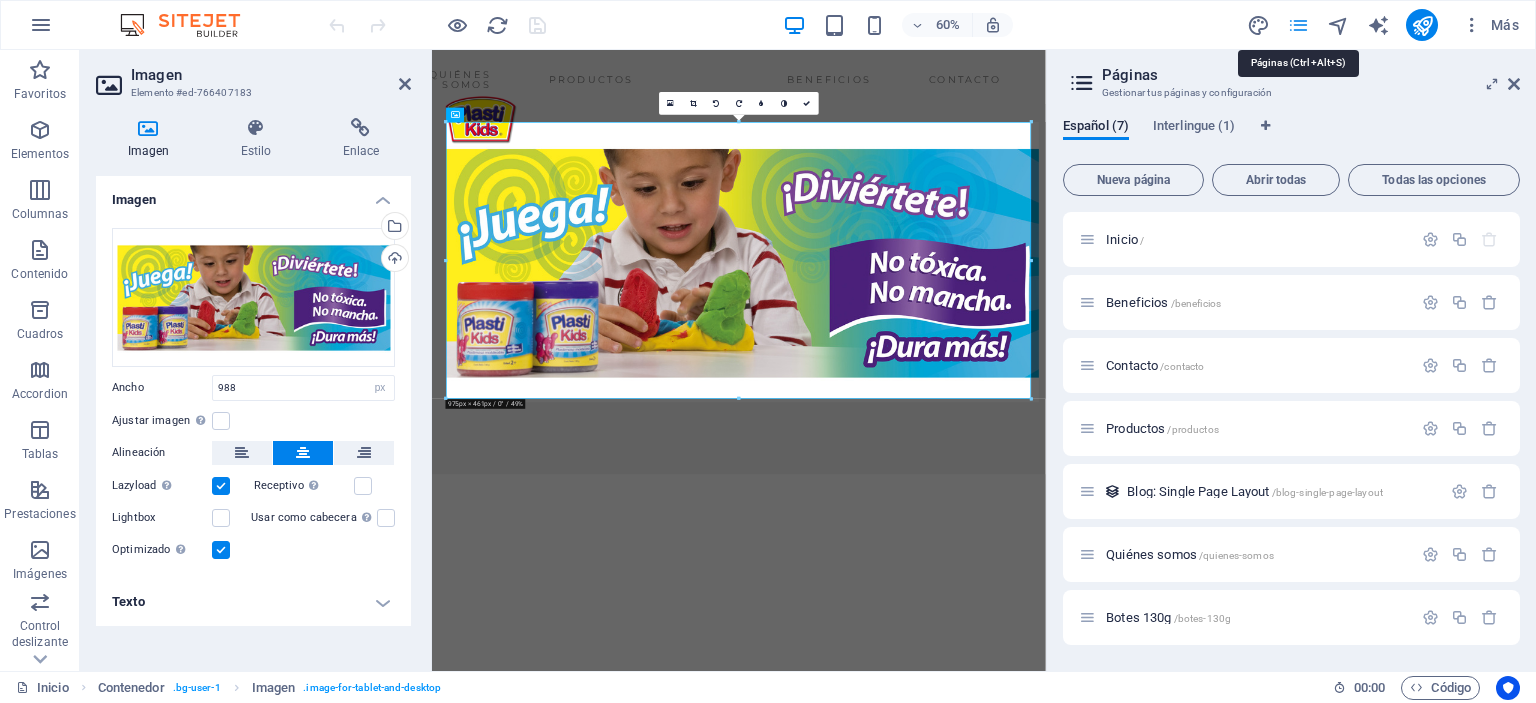 scroll, scrollTop: 0, scrollLeft: 0, axis: both 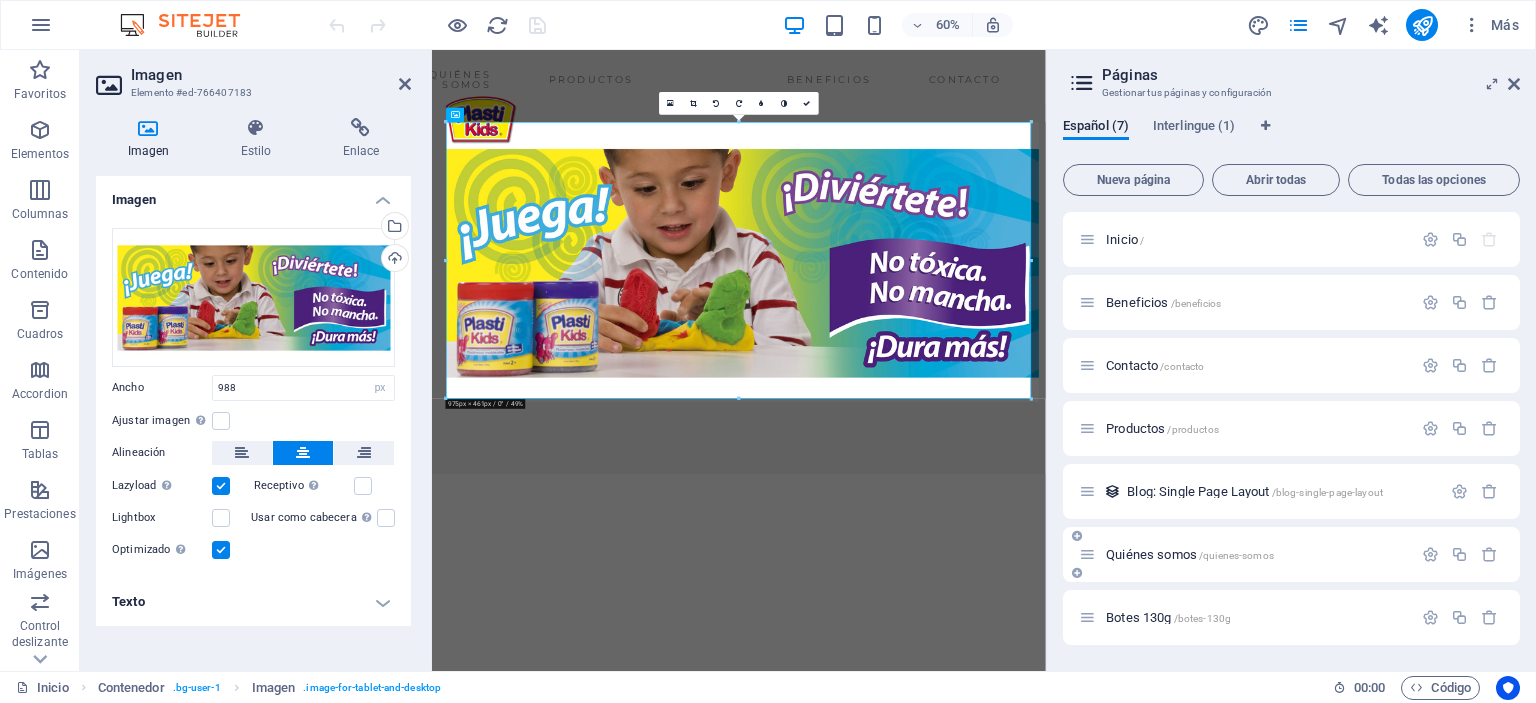 click on "Quiénes somos /quienes-somos" at bounding box center (1245, 554) 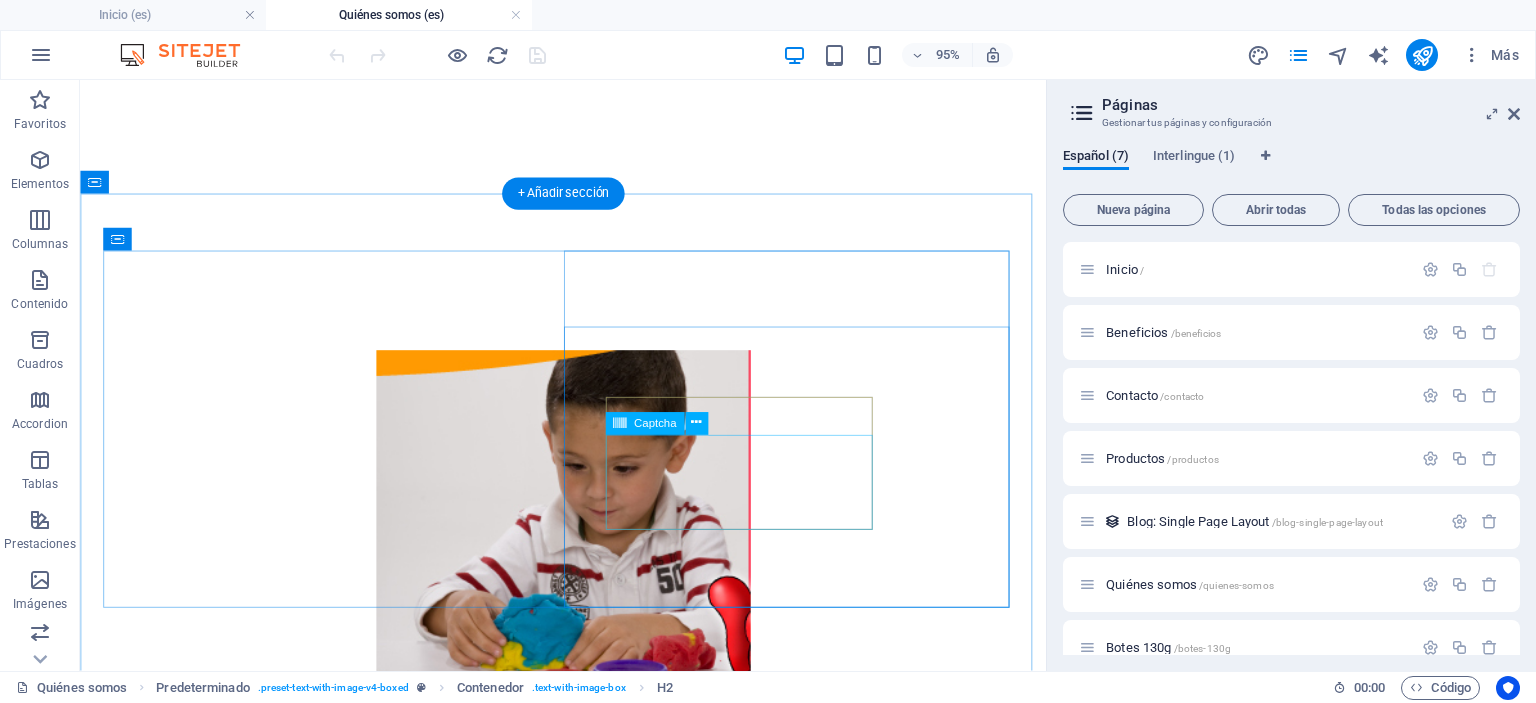 scroll, scrollTop: 600, scrollLeft: 0, axis: vertical 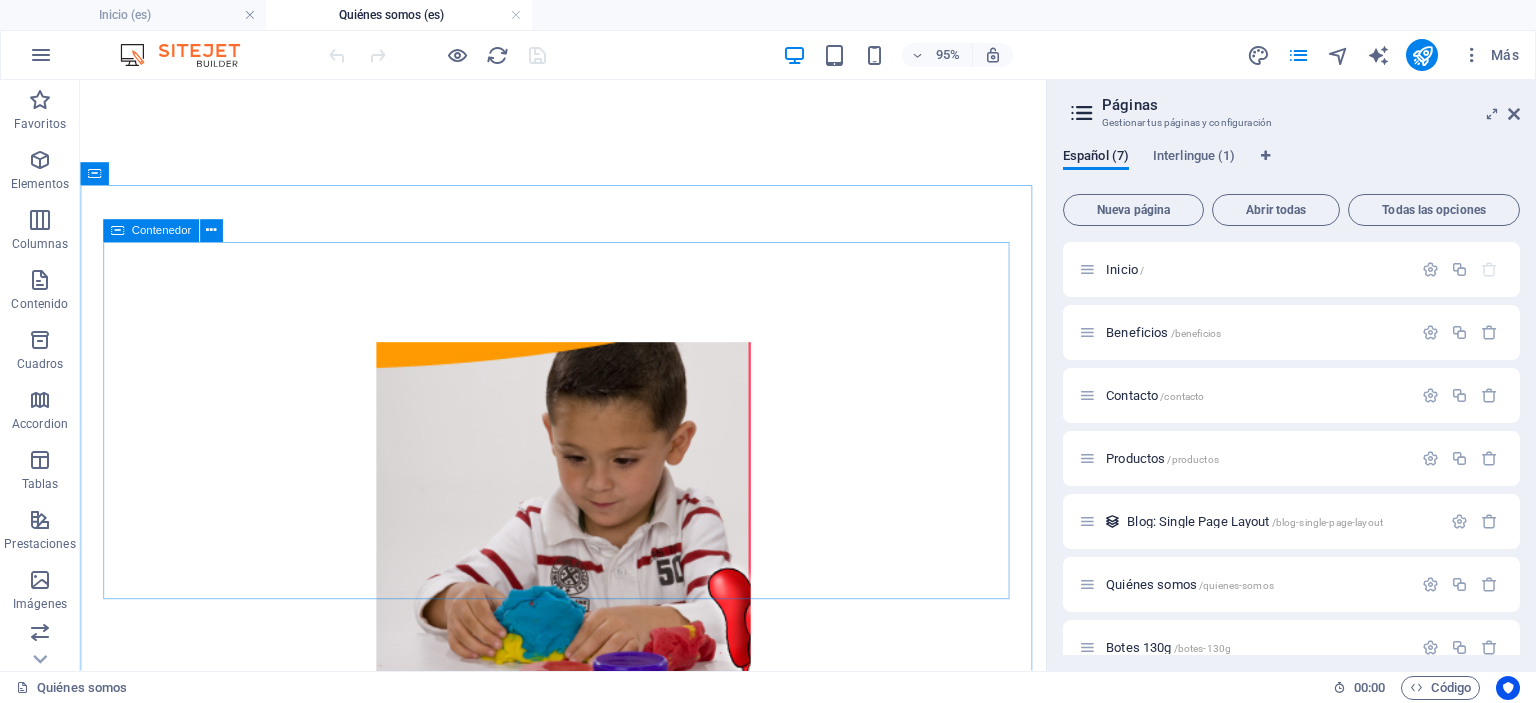 click at bounding box center (116, 231) 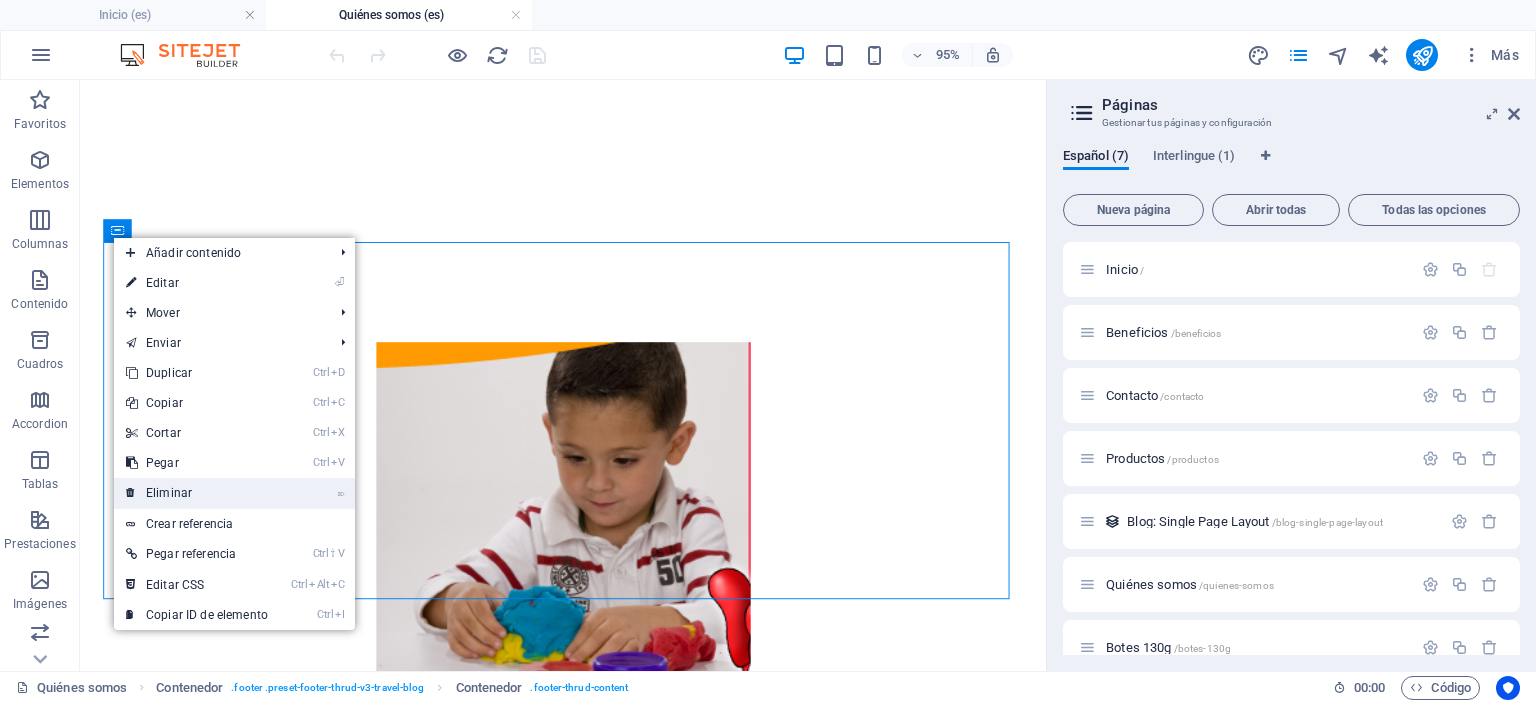 click on "⌦  Eliminar" at bounding box center [197, 493] 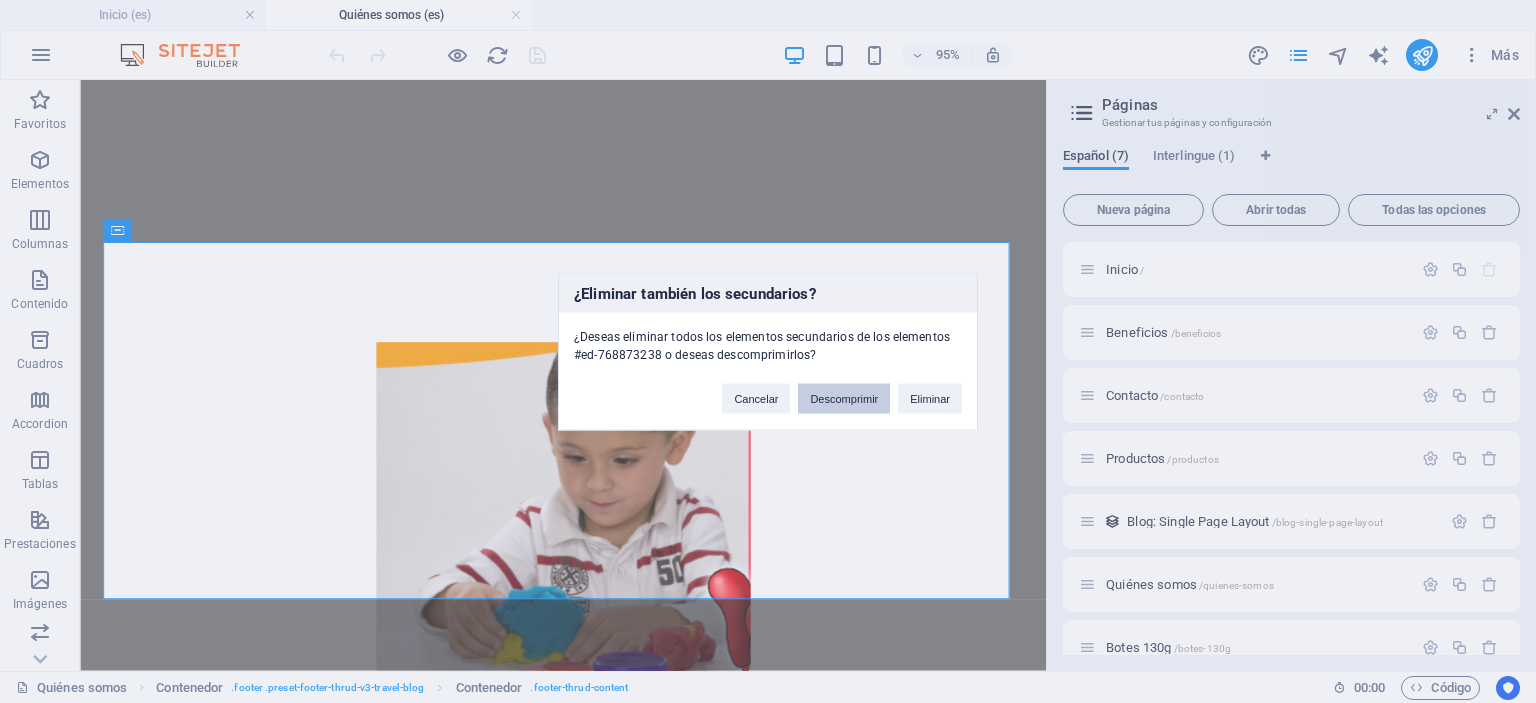 click on "Descomprimir" at bounding box center (844, 398) 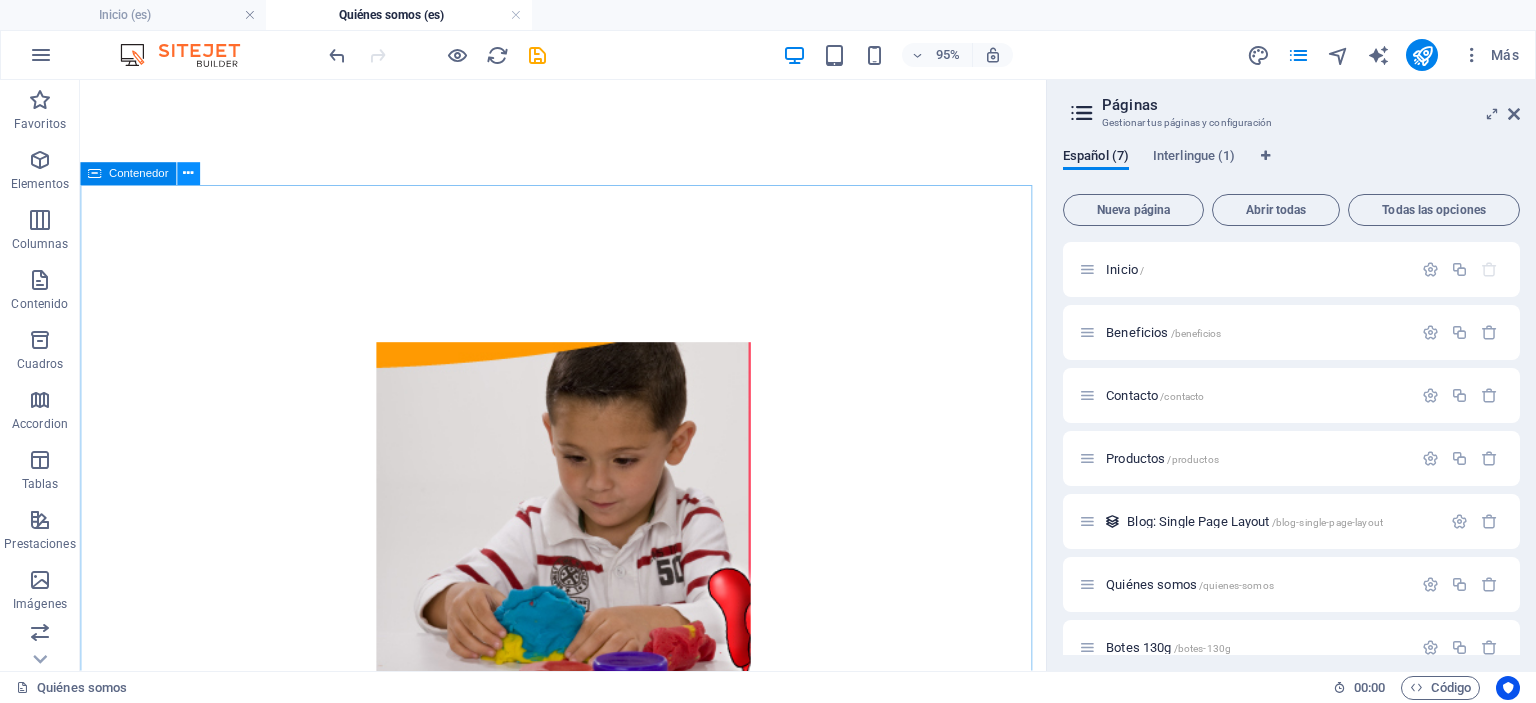 click at bounding box center [188, 174] 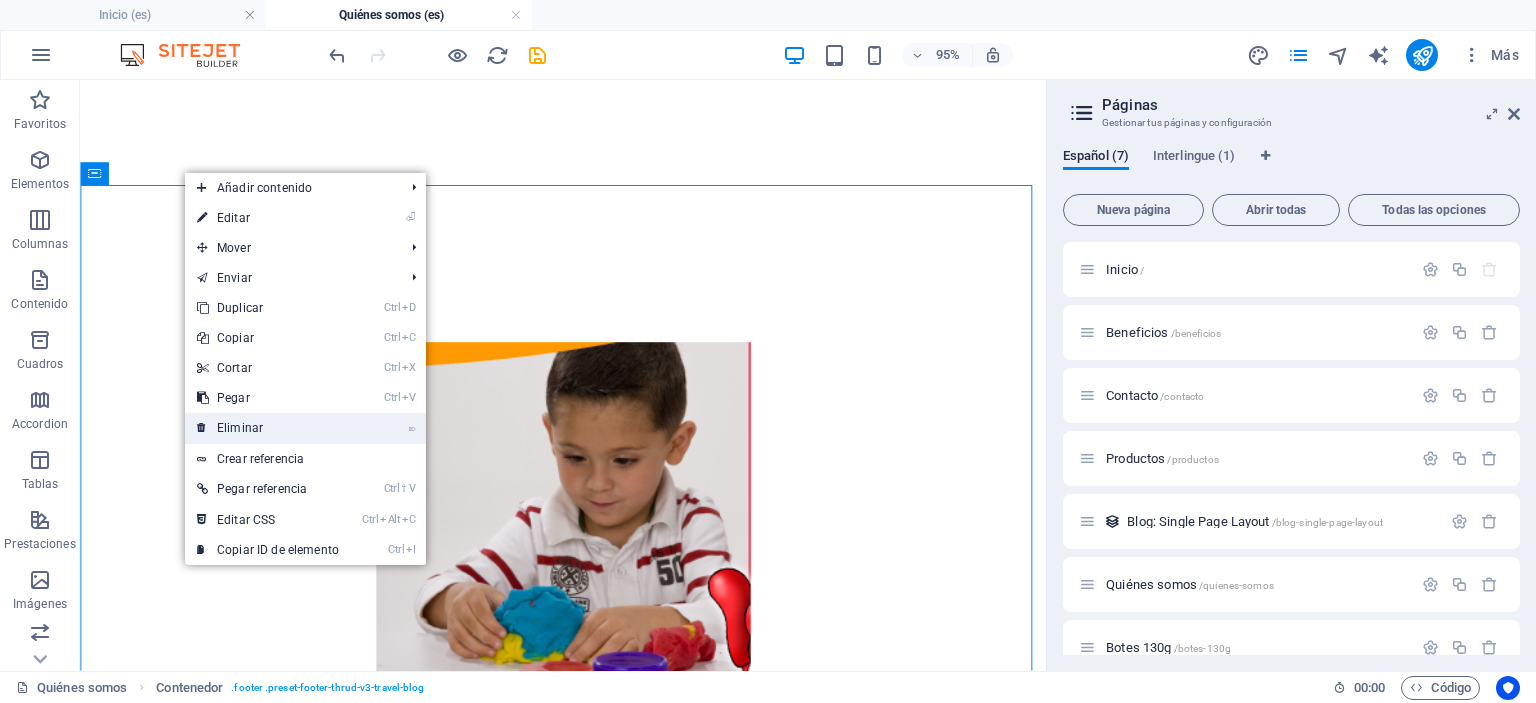 click on "⌦  Eliminar" at bounding box center (268, 428) 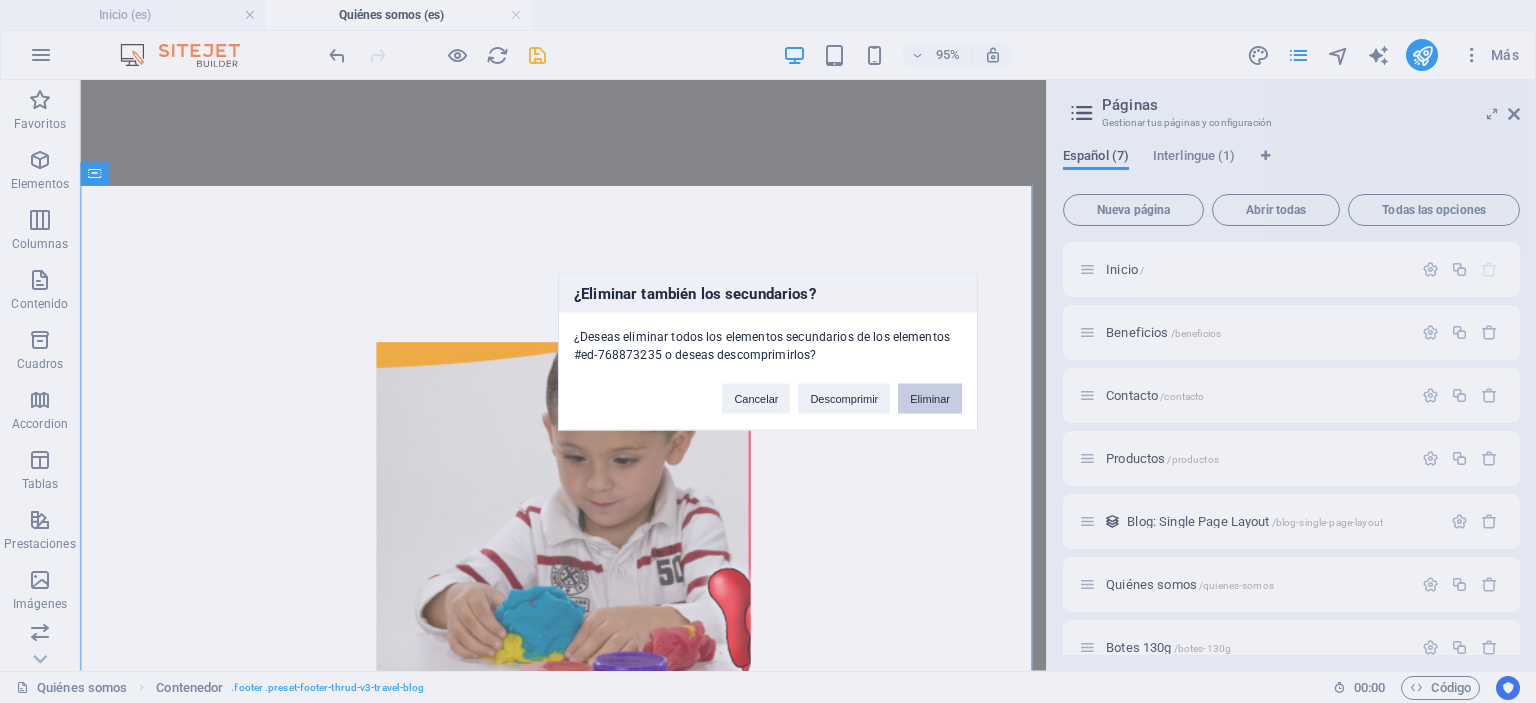 click on "Eliminar" at bounding box center (930, 398) 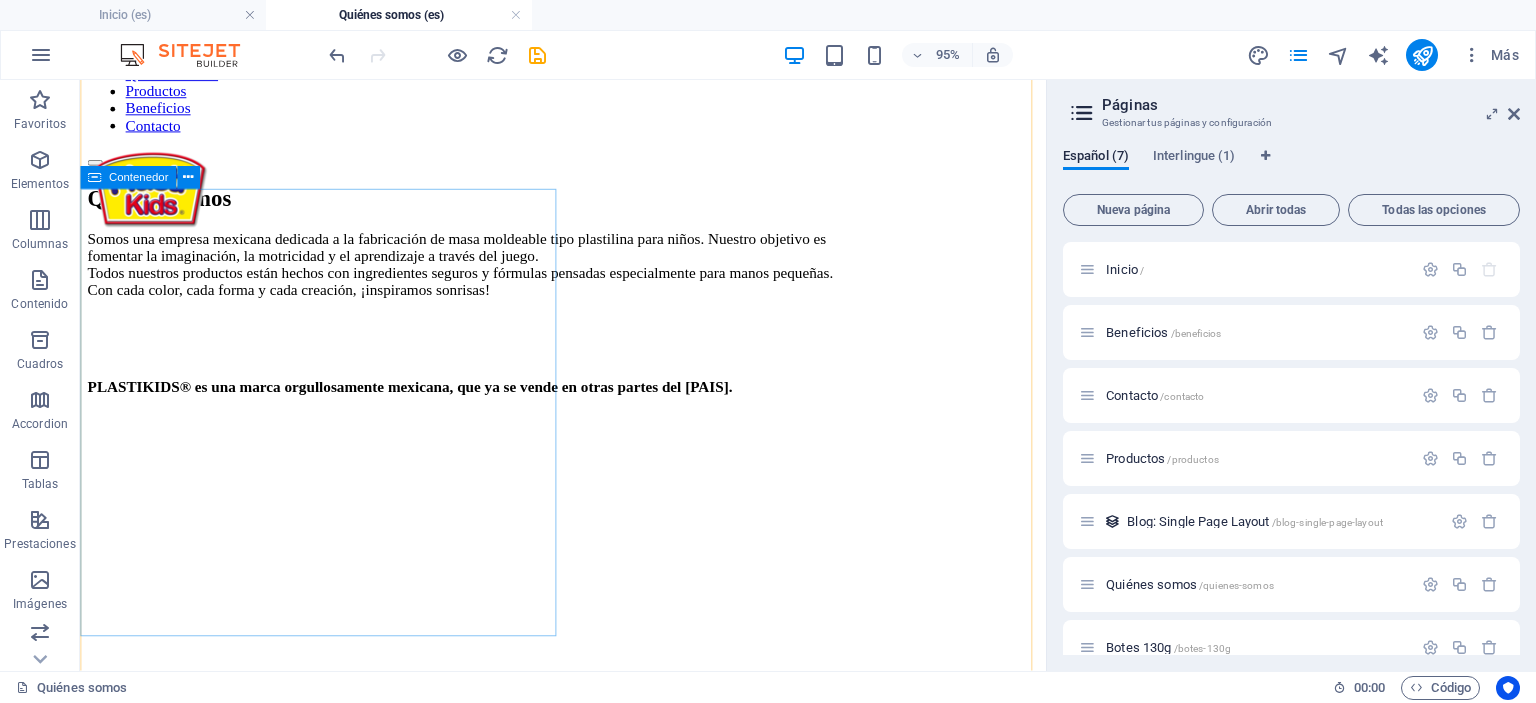 scroll, scrollTop: 88, scrollLeft: 0, axis: vertical 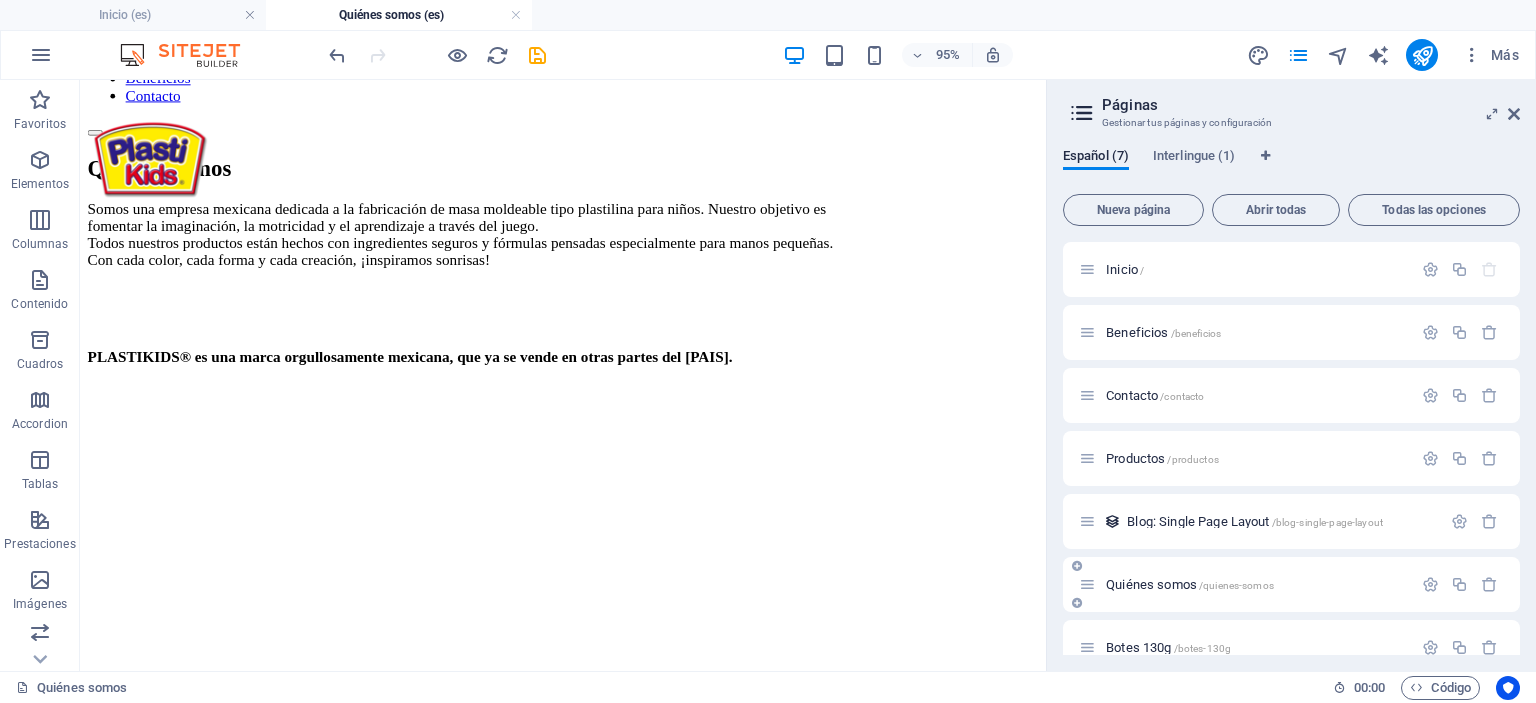 click on "Quiénes somos /quienes-somos" at bounding box center [1245, 584] 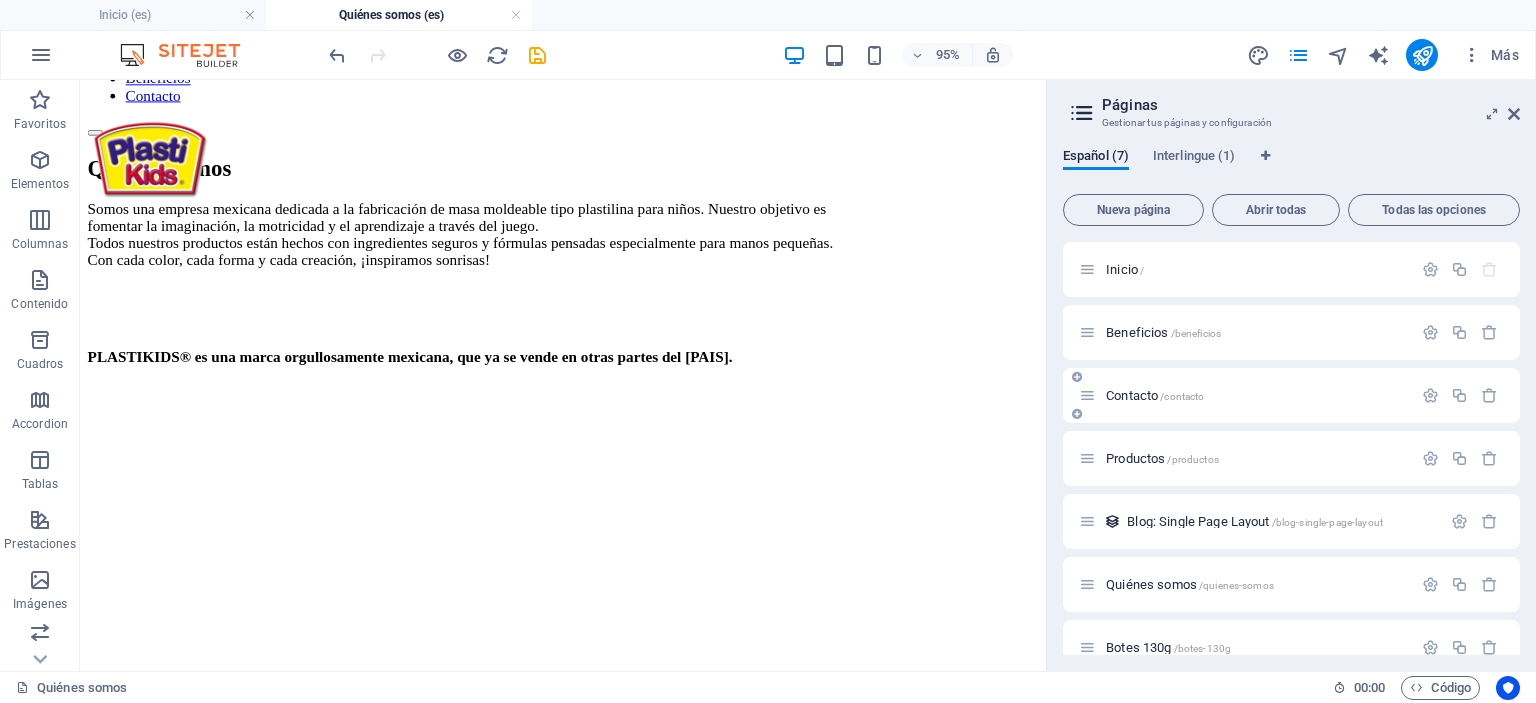 click on "Contacto /contacto" at bounding box center (1245, 395) 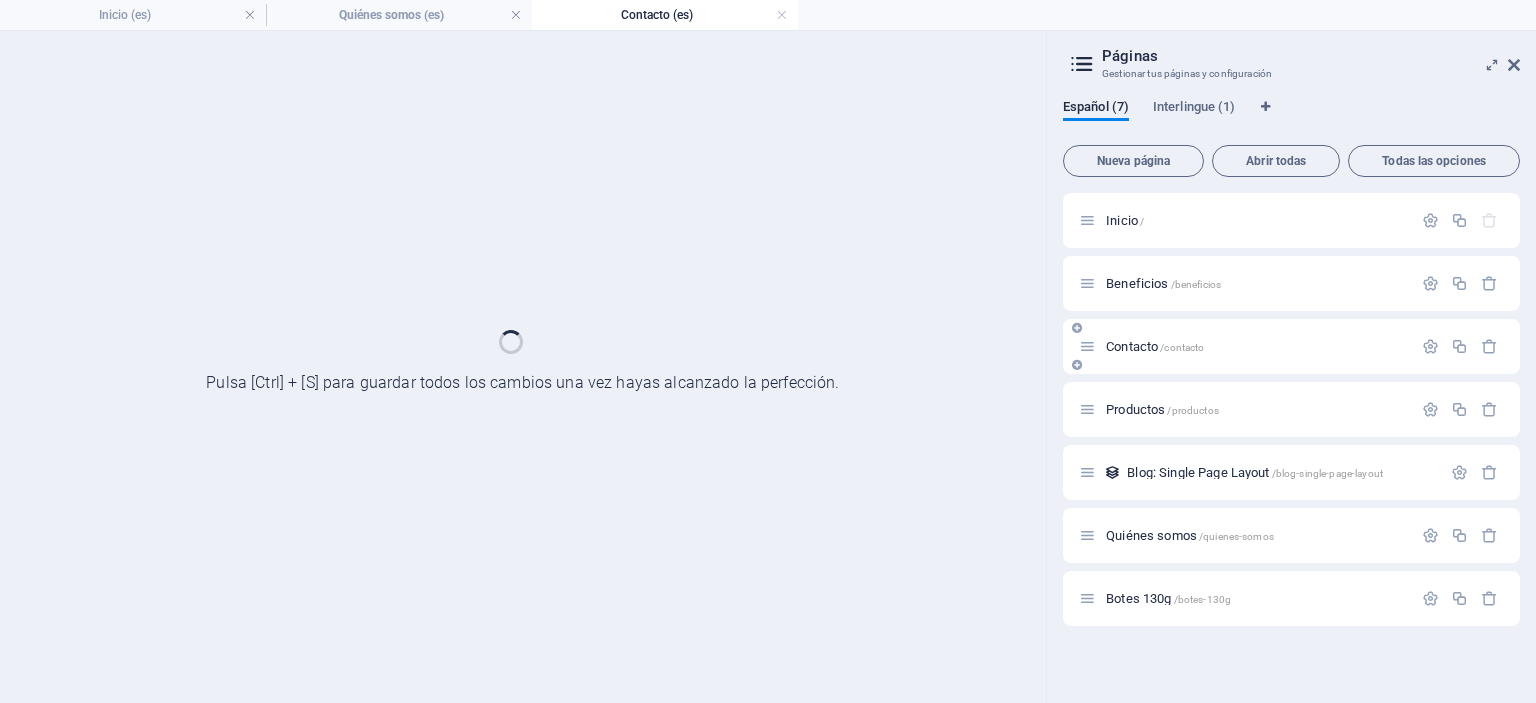 scroll, scrollTop: 0, scrollLeft: 0, axis: both 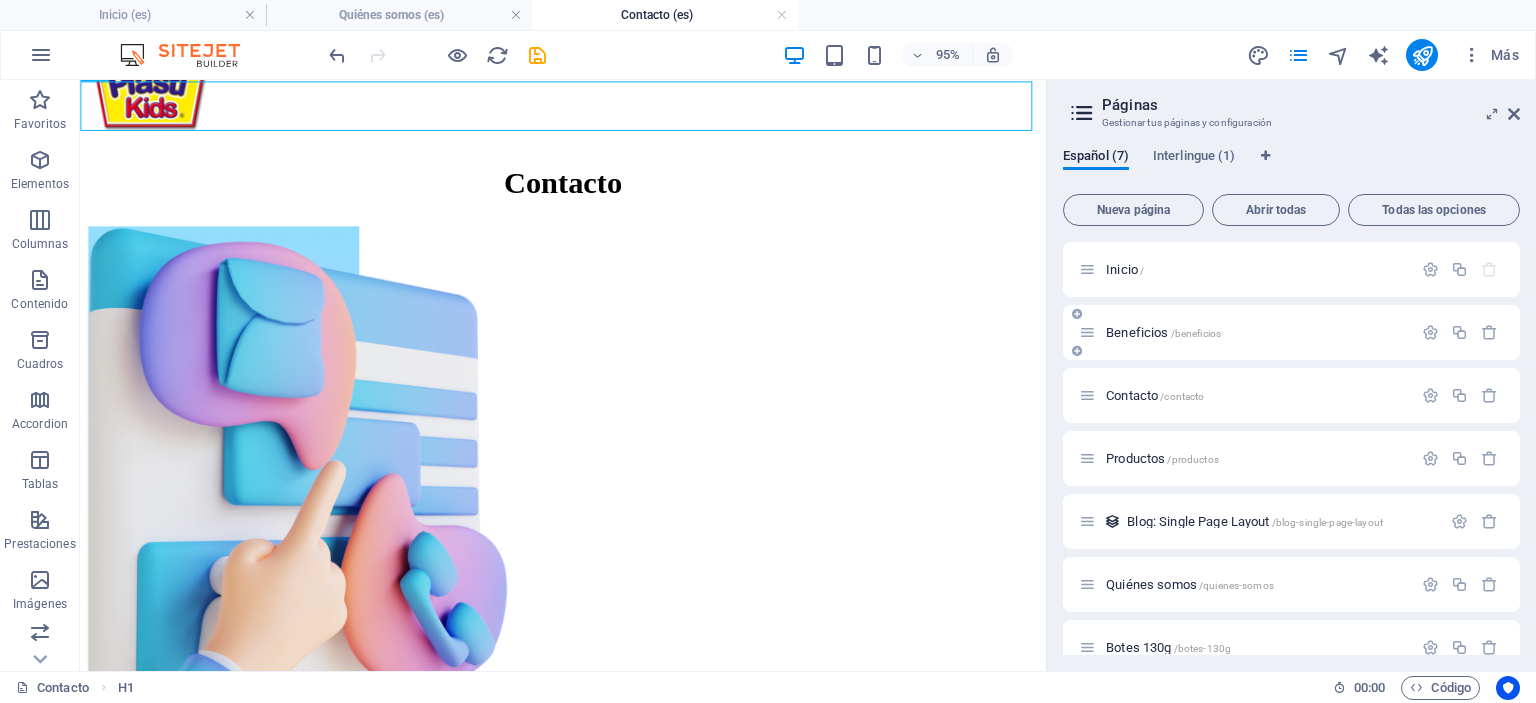 click on "Beneficios /beneficios" at bounding box center (1163, 332) 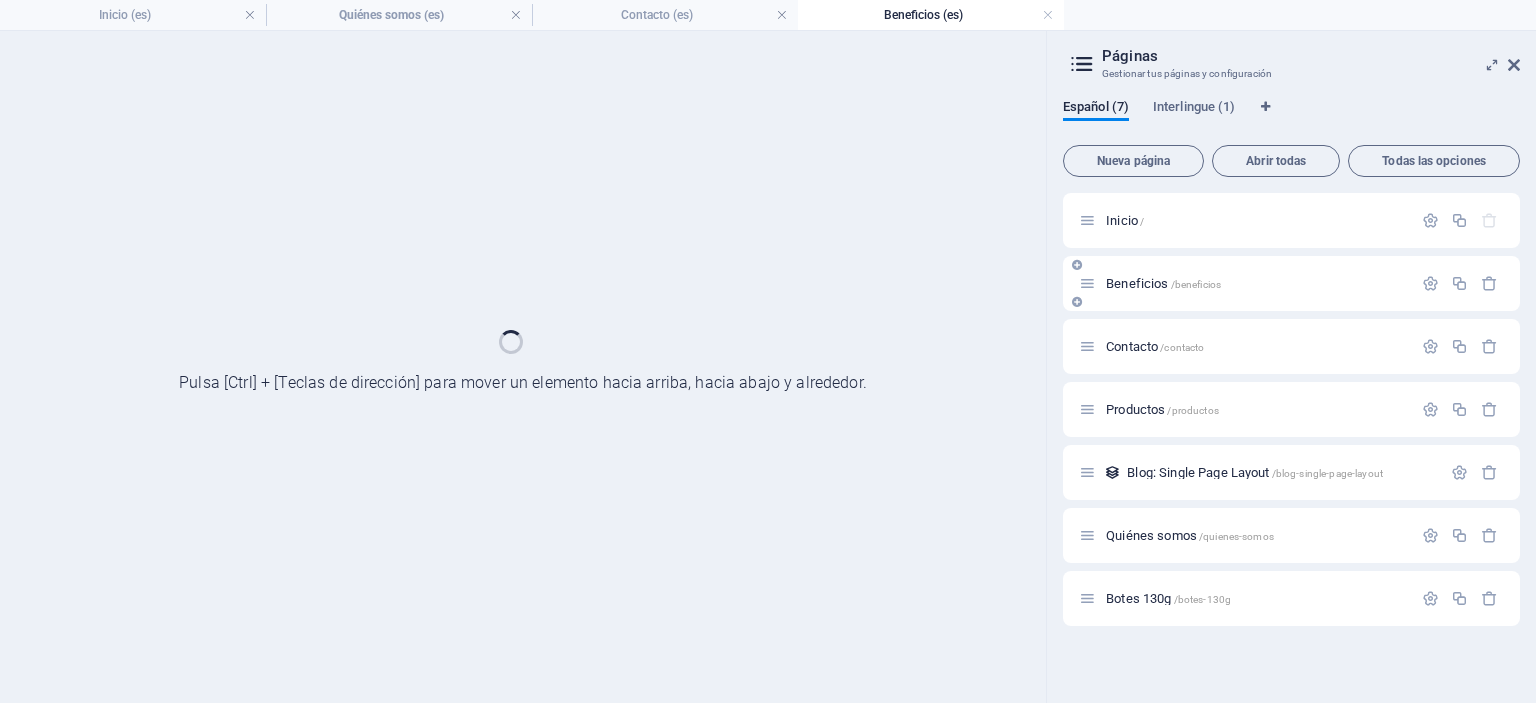 scroll, scrollTop: 0, scrollLeft: 0, axis: both 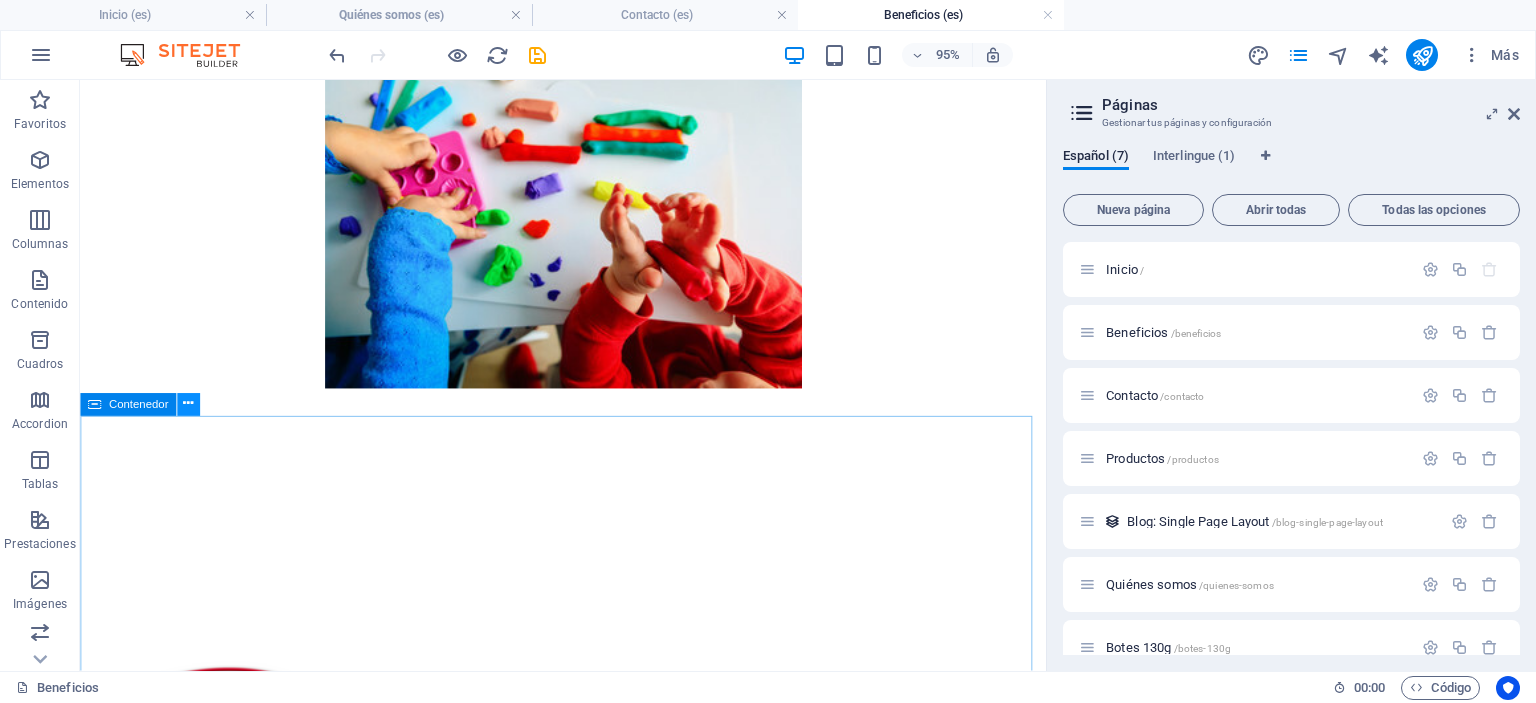 click at bounding box center [188, 405] 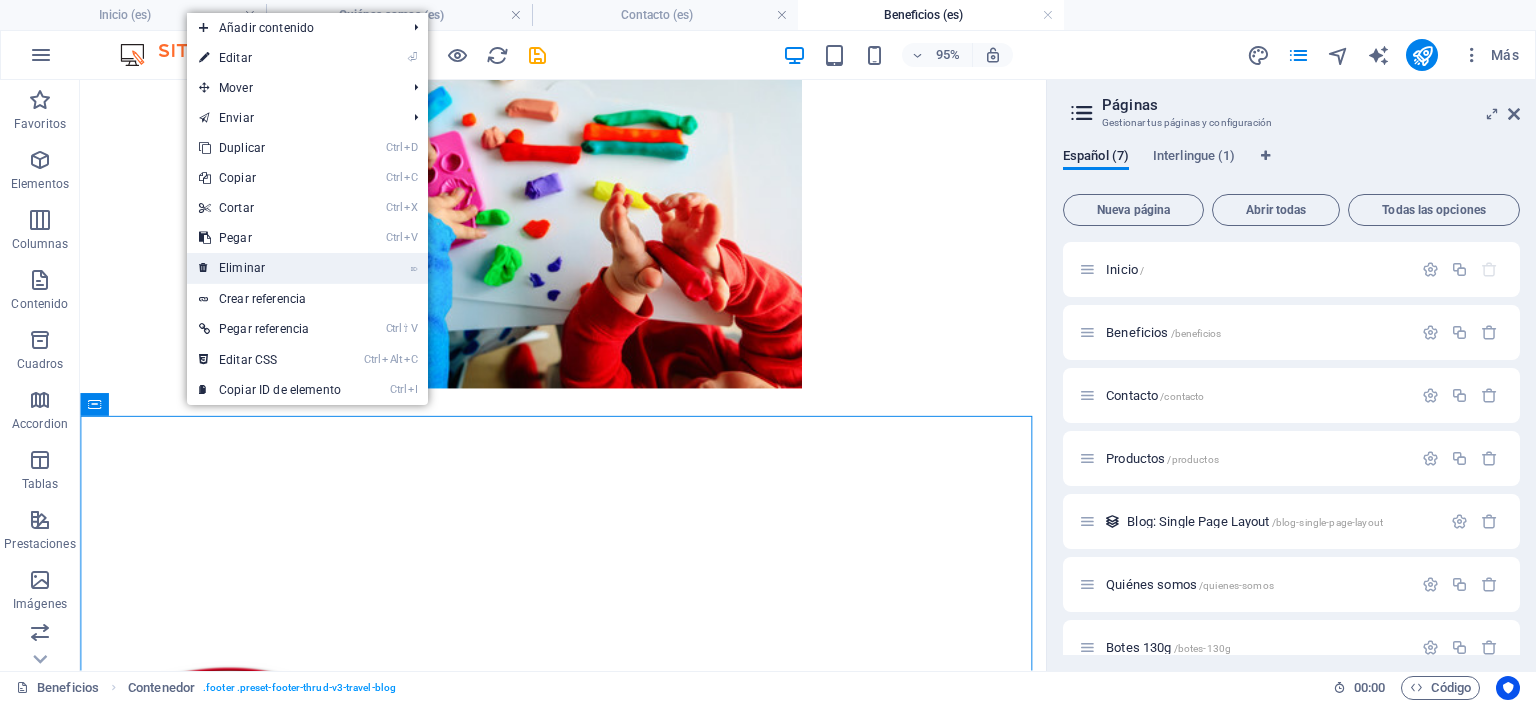 click on "⌦  Eliminar" at bounding box center (270, 268) 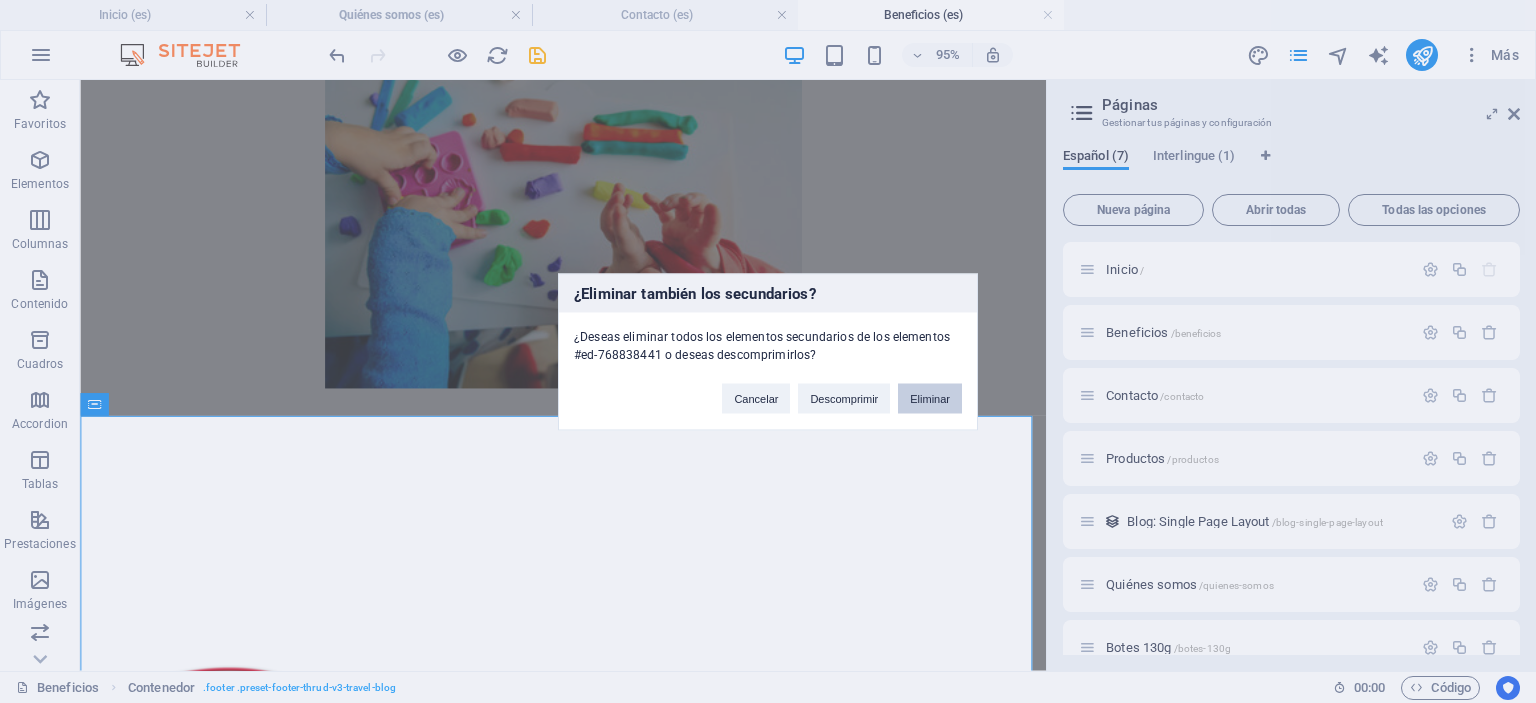click on "Eliminar" at bounding box center (930, 398) 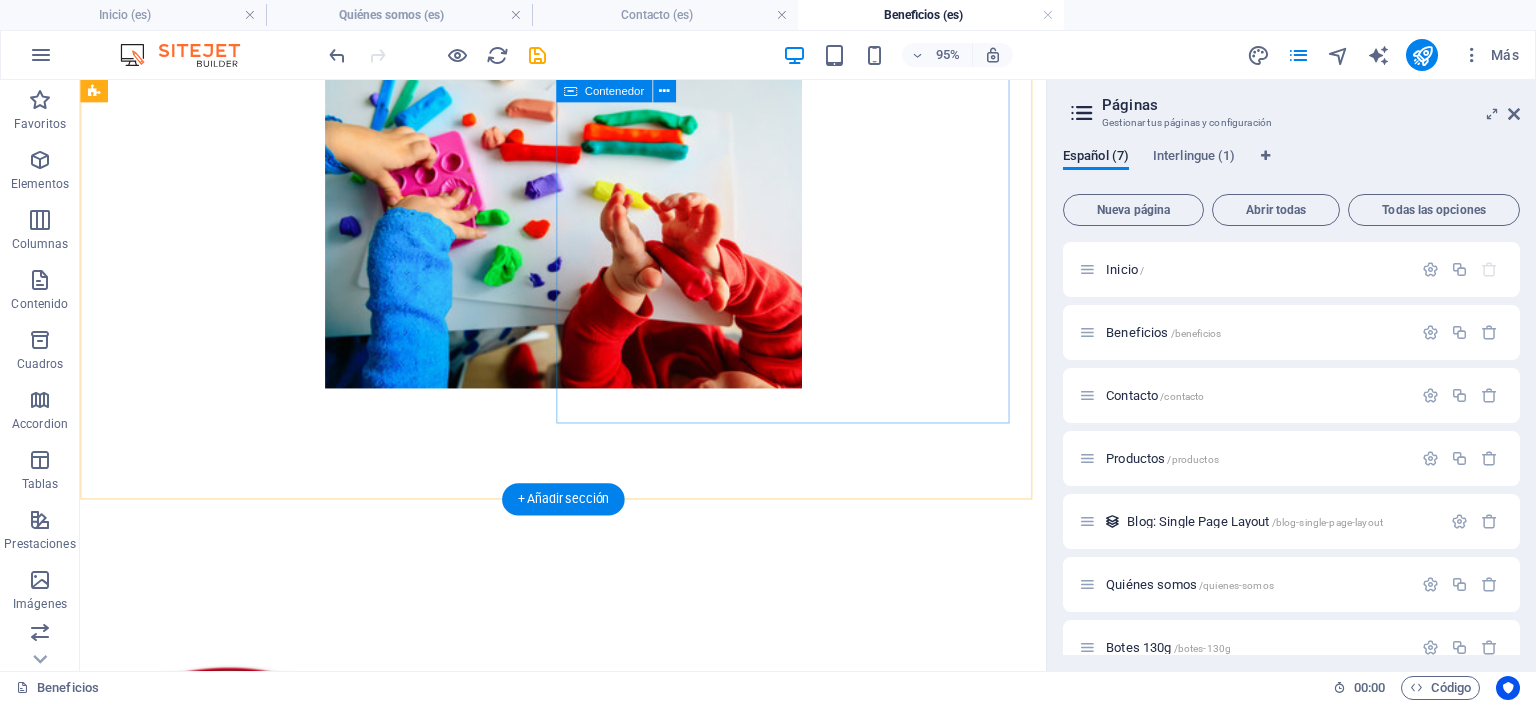 scroll, scrollTop: 217, scrollLeft: 0, axis: vertical 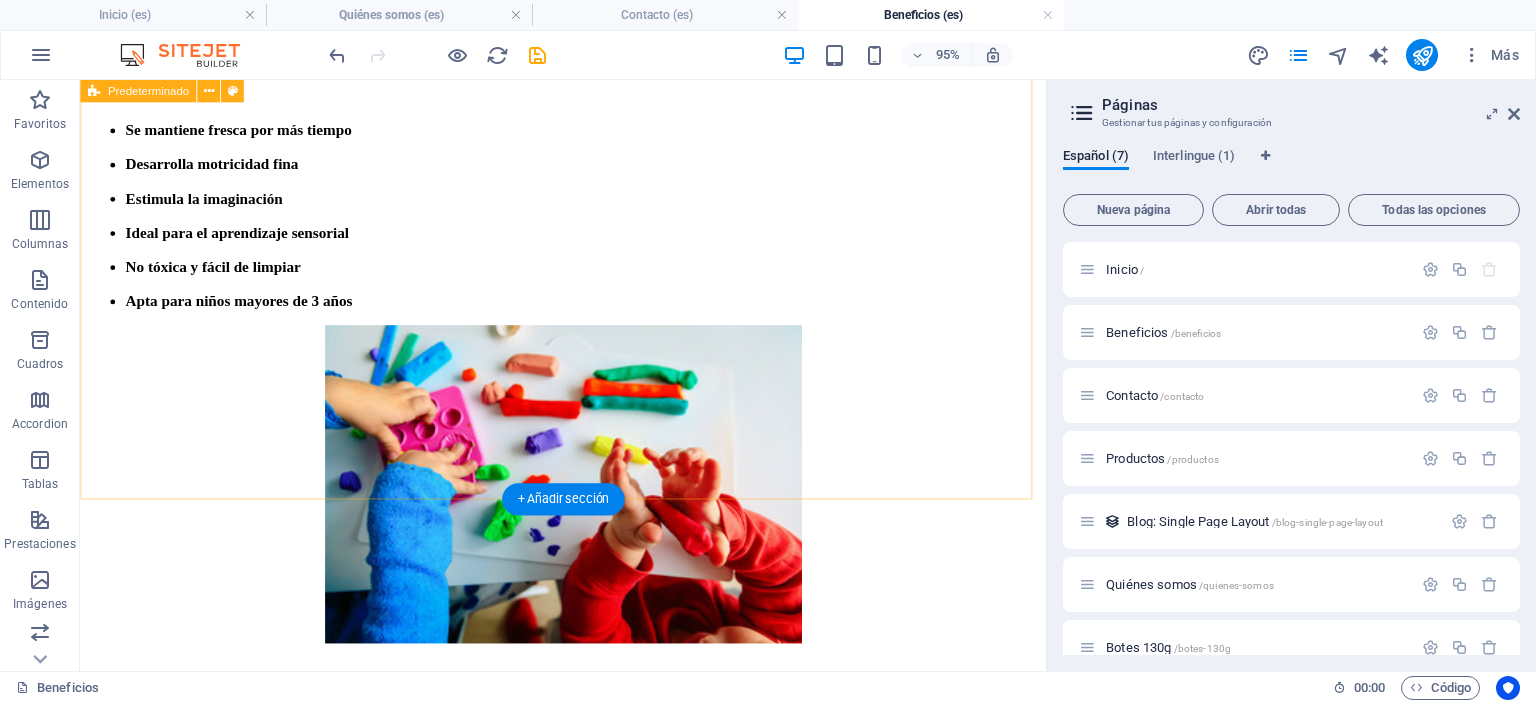 click on "Se mantiene fresca por más tiempo Desarrolla motricidad fina Estimula la imaginación Ideal para el aprendizaje sensorial No tóxica y fácil de limpiar Apta para niños mayores de 3 años" at bounding box center [588, 384] 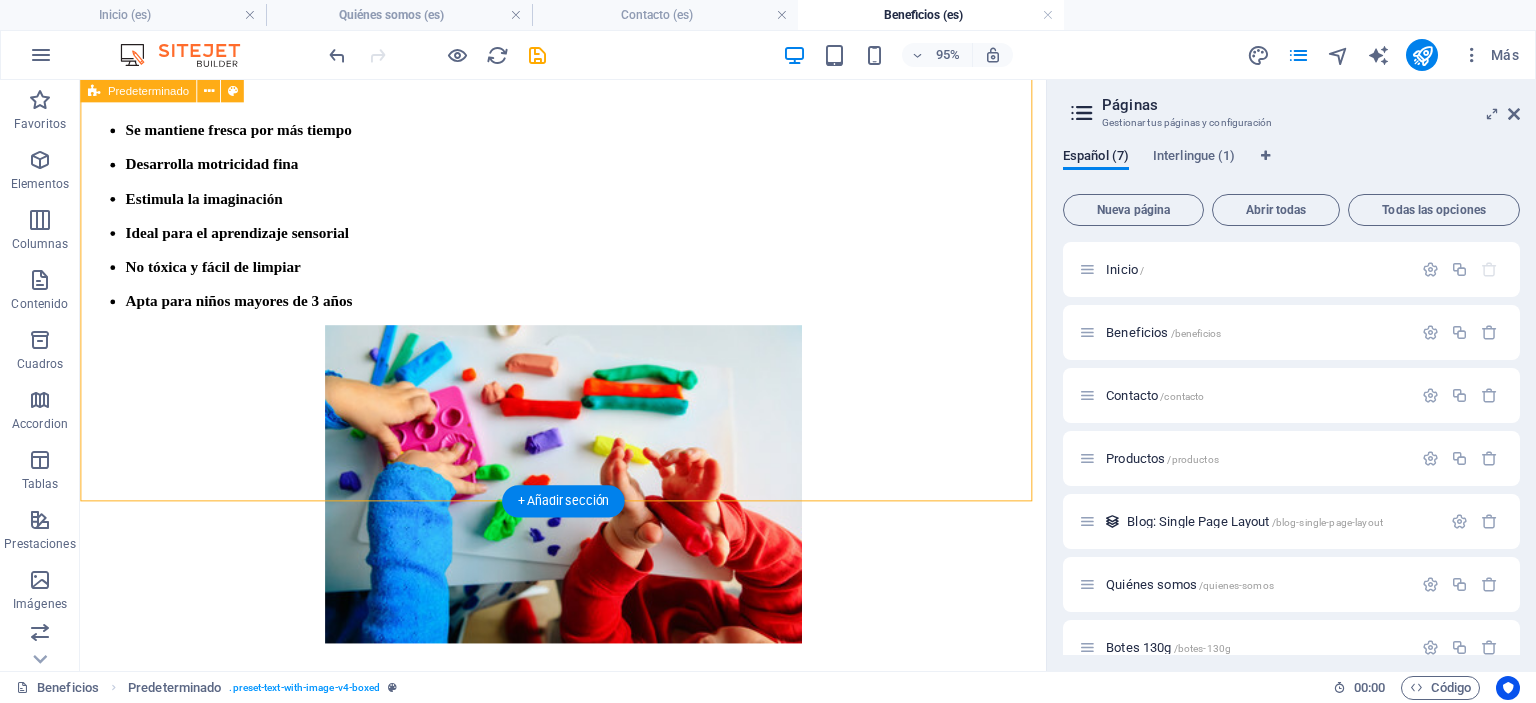 scroll, scrollTop: 0, scrollLeft: 0, axis: both 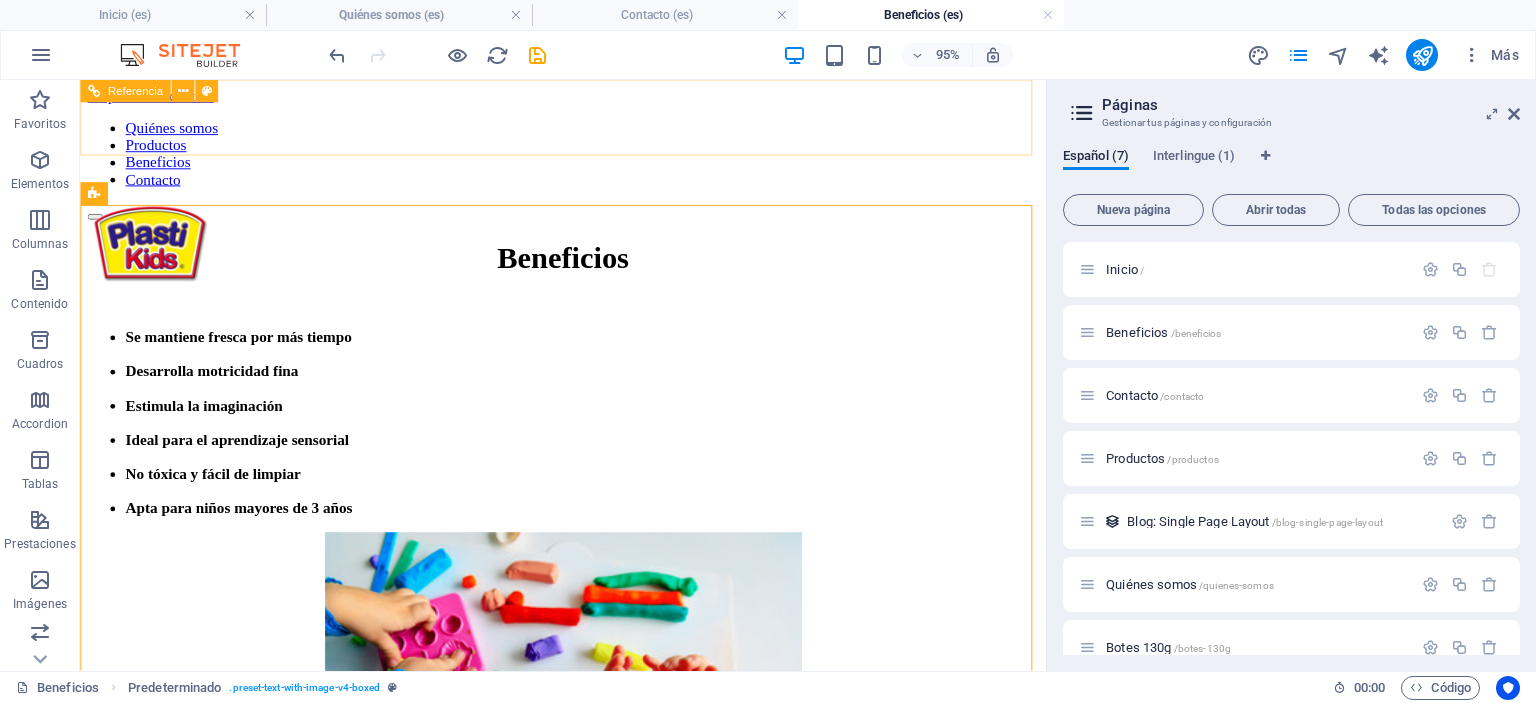 click on "Quiénes somos Productos Beneficios Contacto" at bounding box center [588, 158] 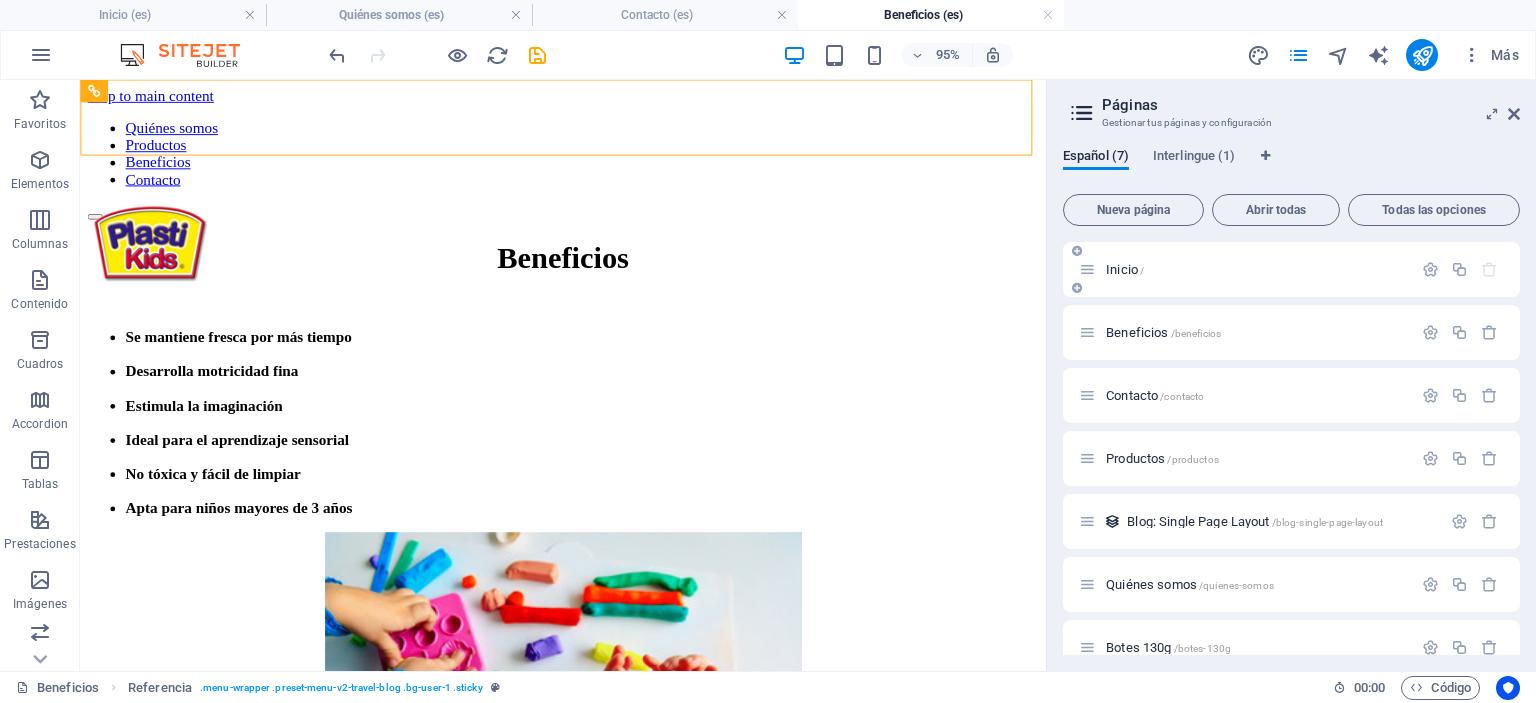 click on "Inicio /" at bounding box center (1291, 269) 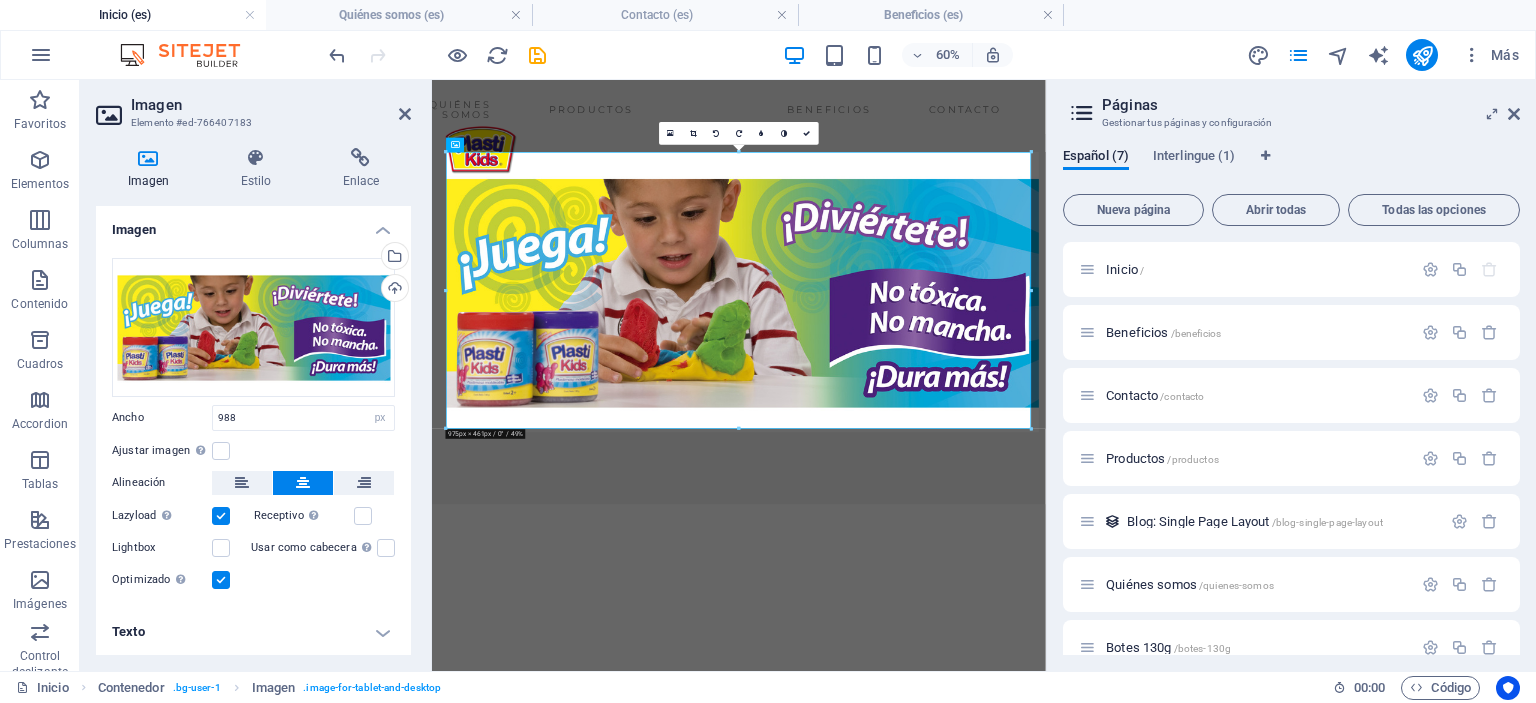 click on "Skip to main content
Quiénes somos Productos Beneficios Contacto" at bounding box center [943, 433] 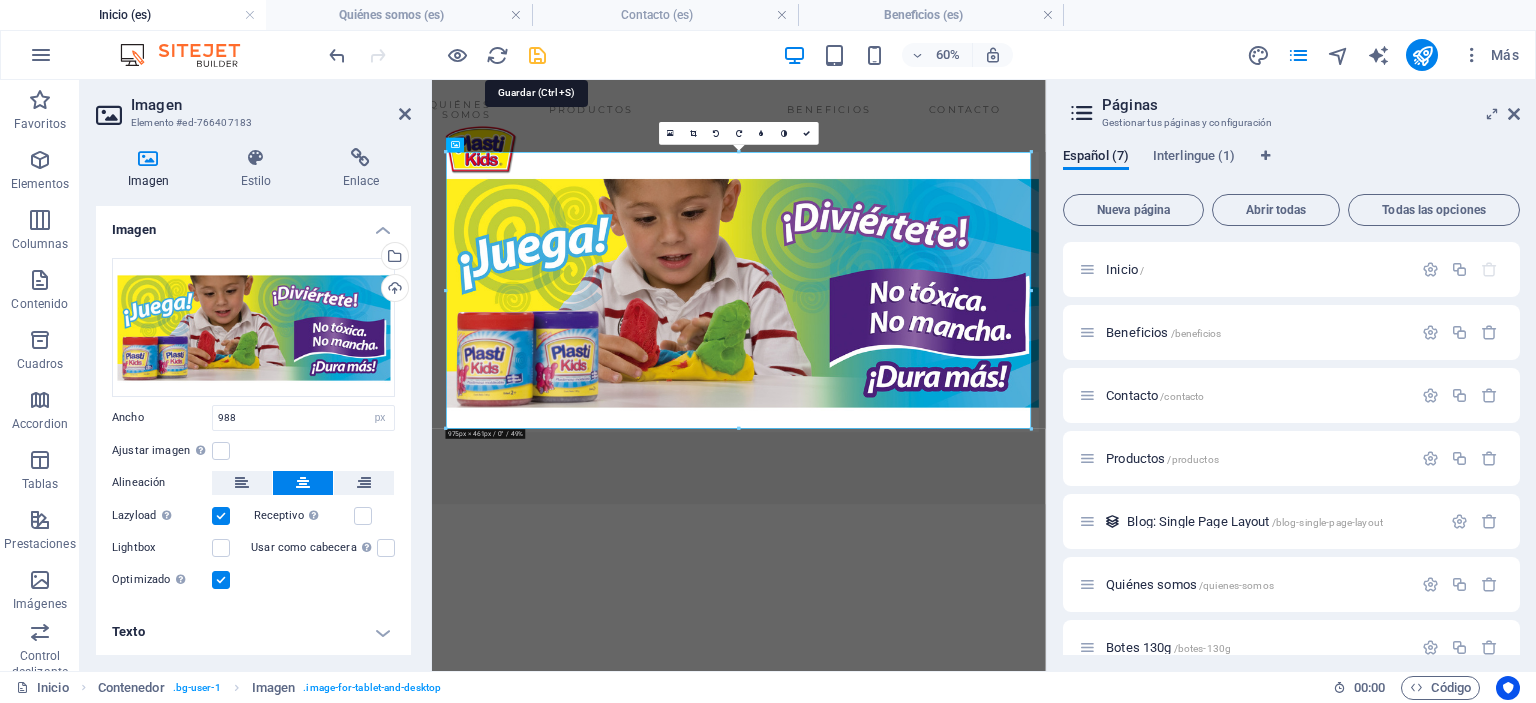 click at bounding box center [537, 55] 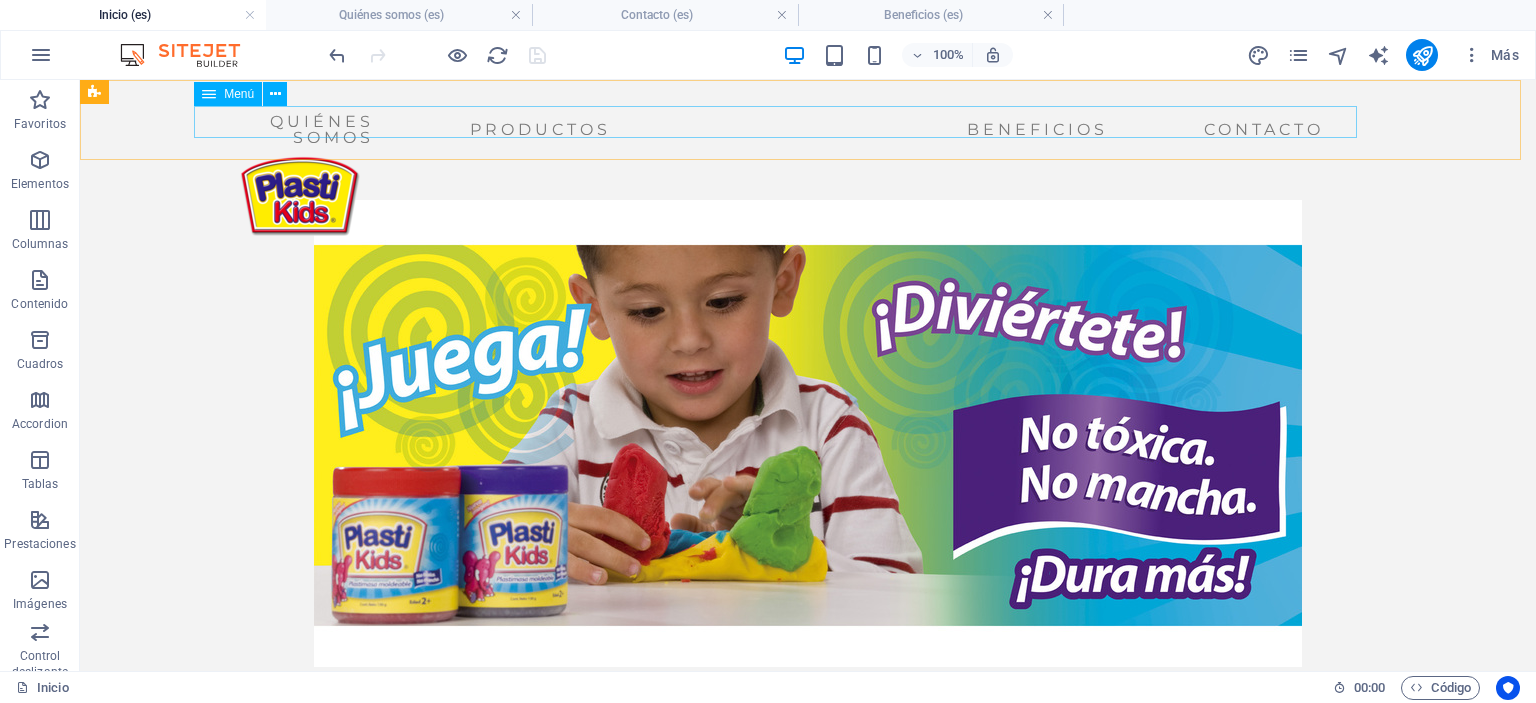 click on "Quiénes somos Productos Beneficios Contacto" at bounding box center [783, 130] 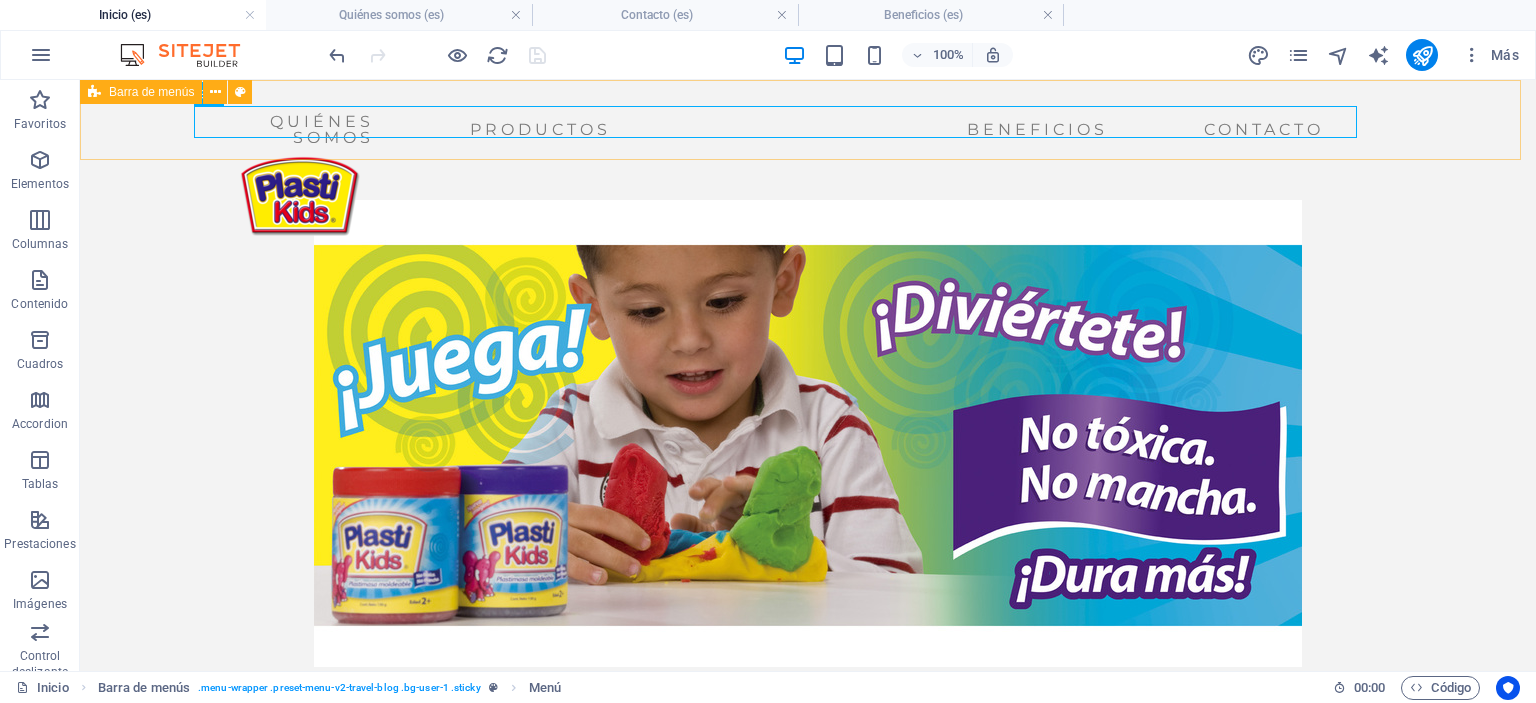 click on "Quiénes somos Productos Beneficios Contacto" at bounding box center (808, 125) 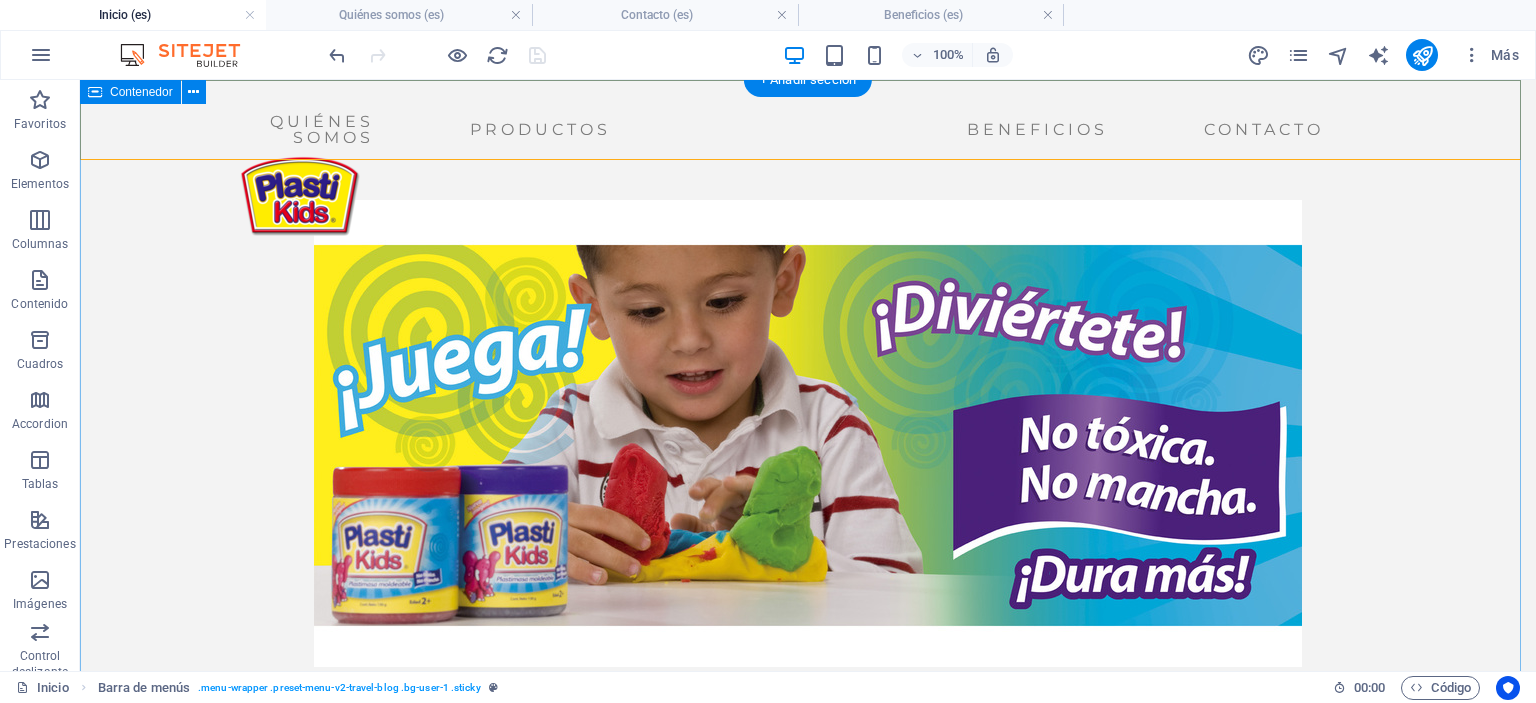 click at bounding box center [808, 433] 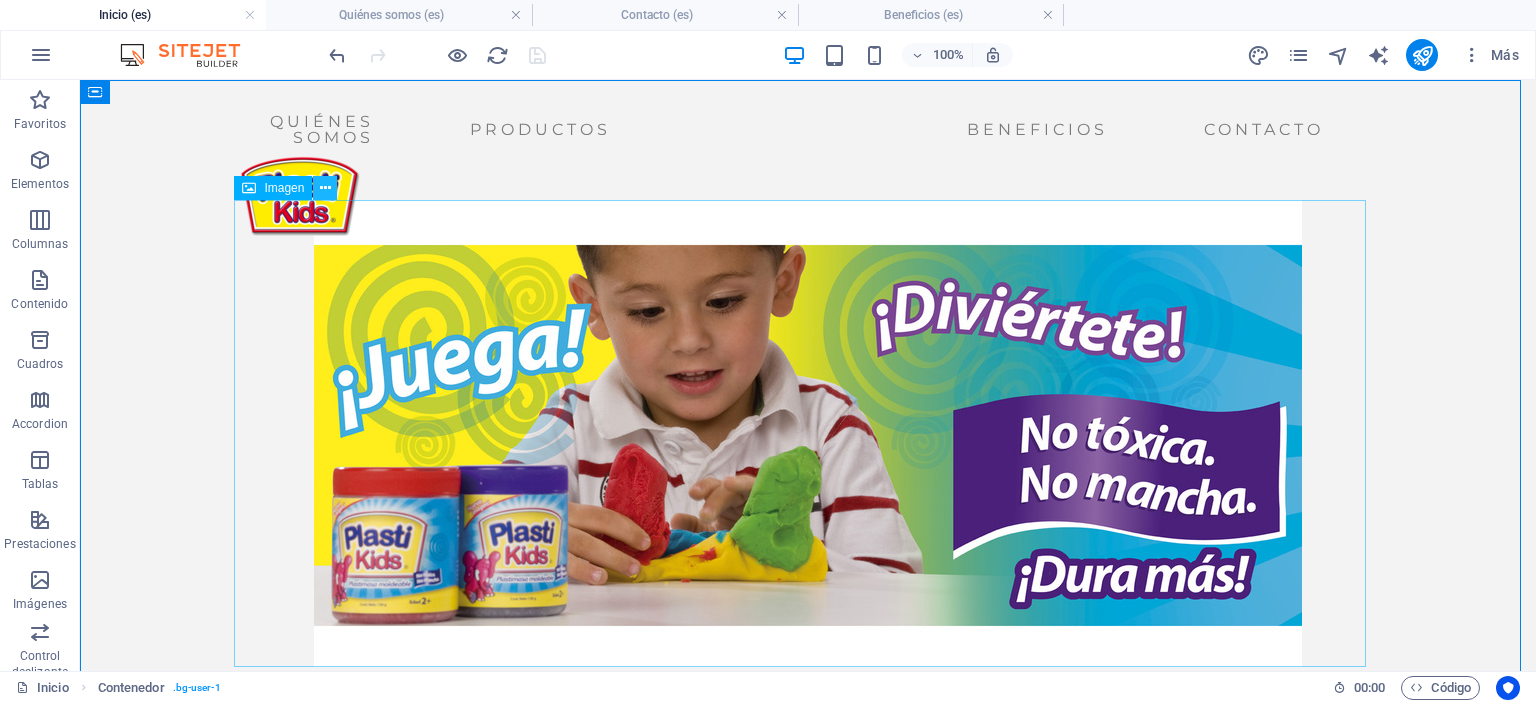click at bounding box center (325, 188) 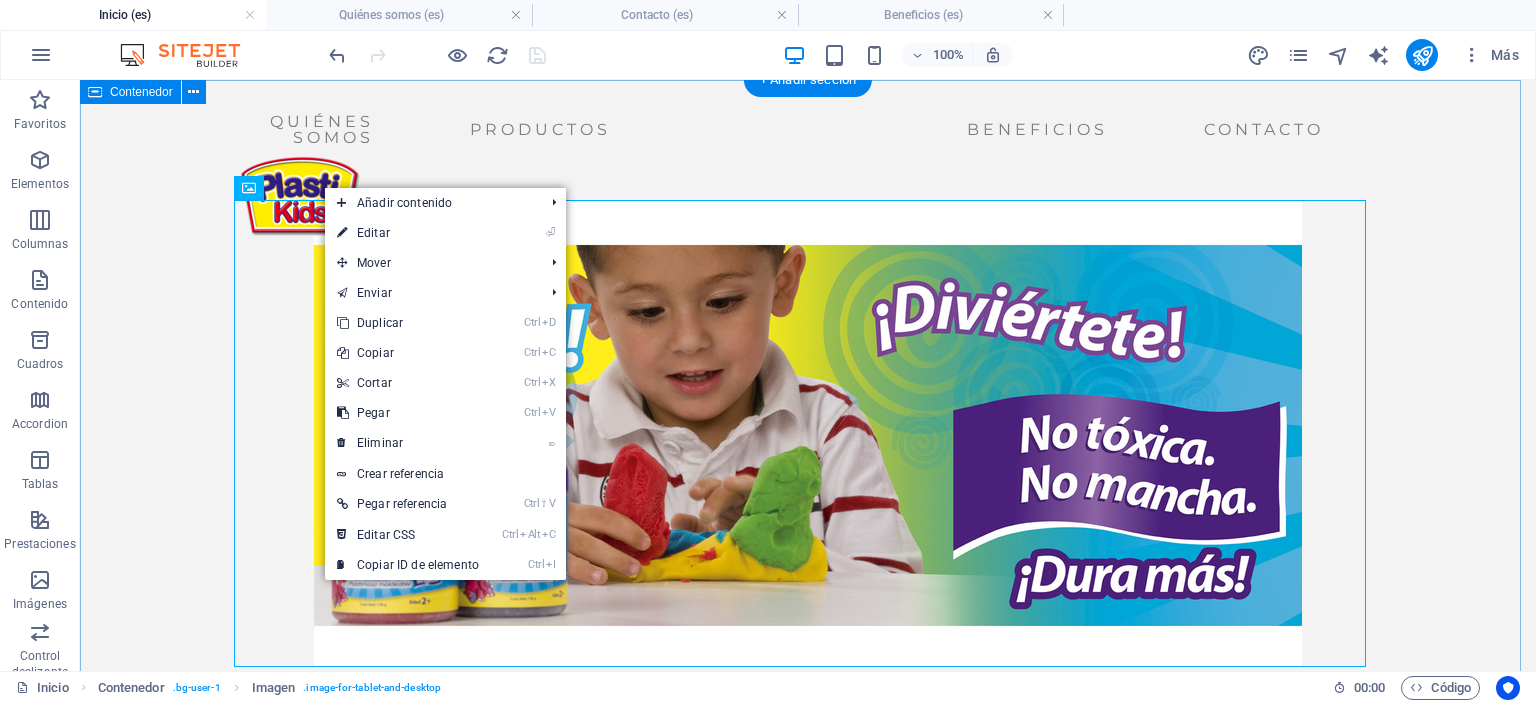 click at bounding box center [808, 433] 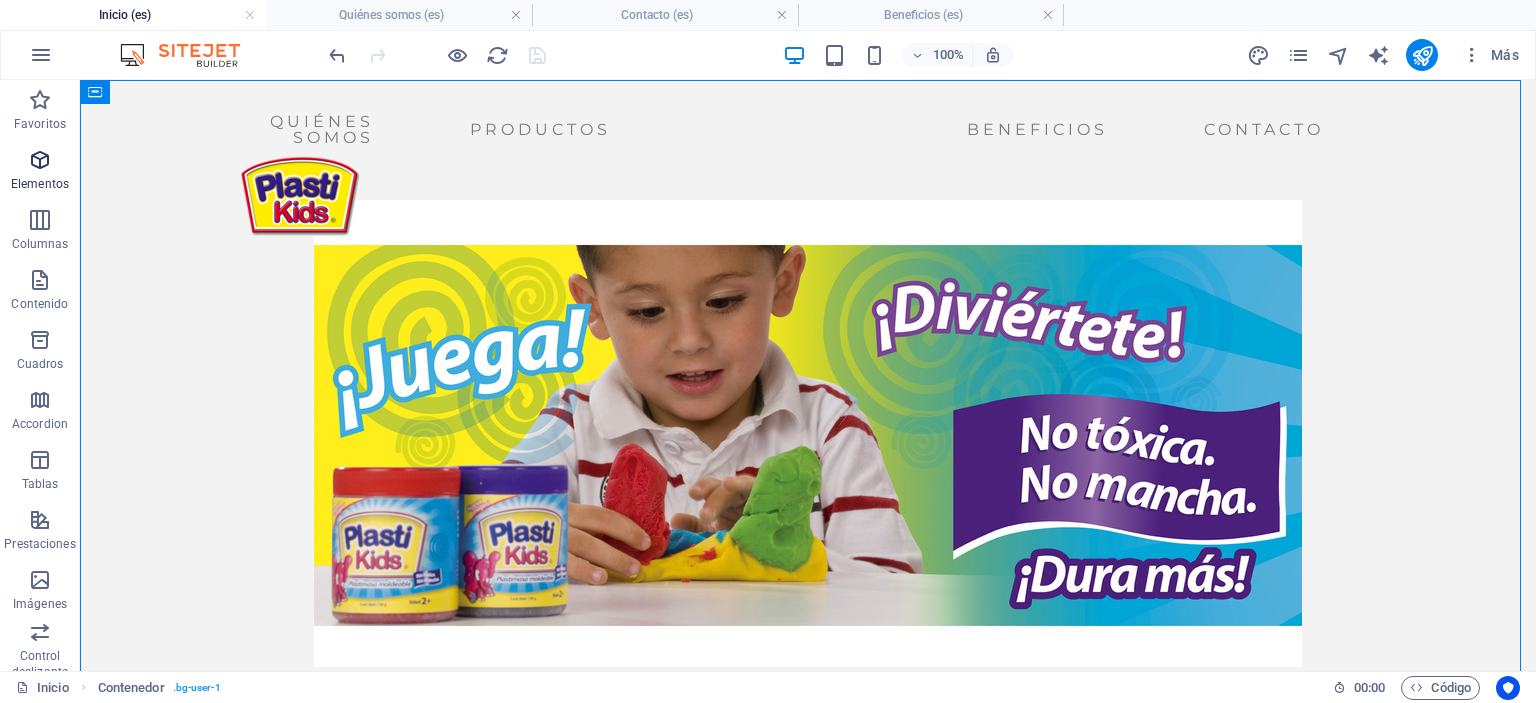 click at bounding box center [40, 160] 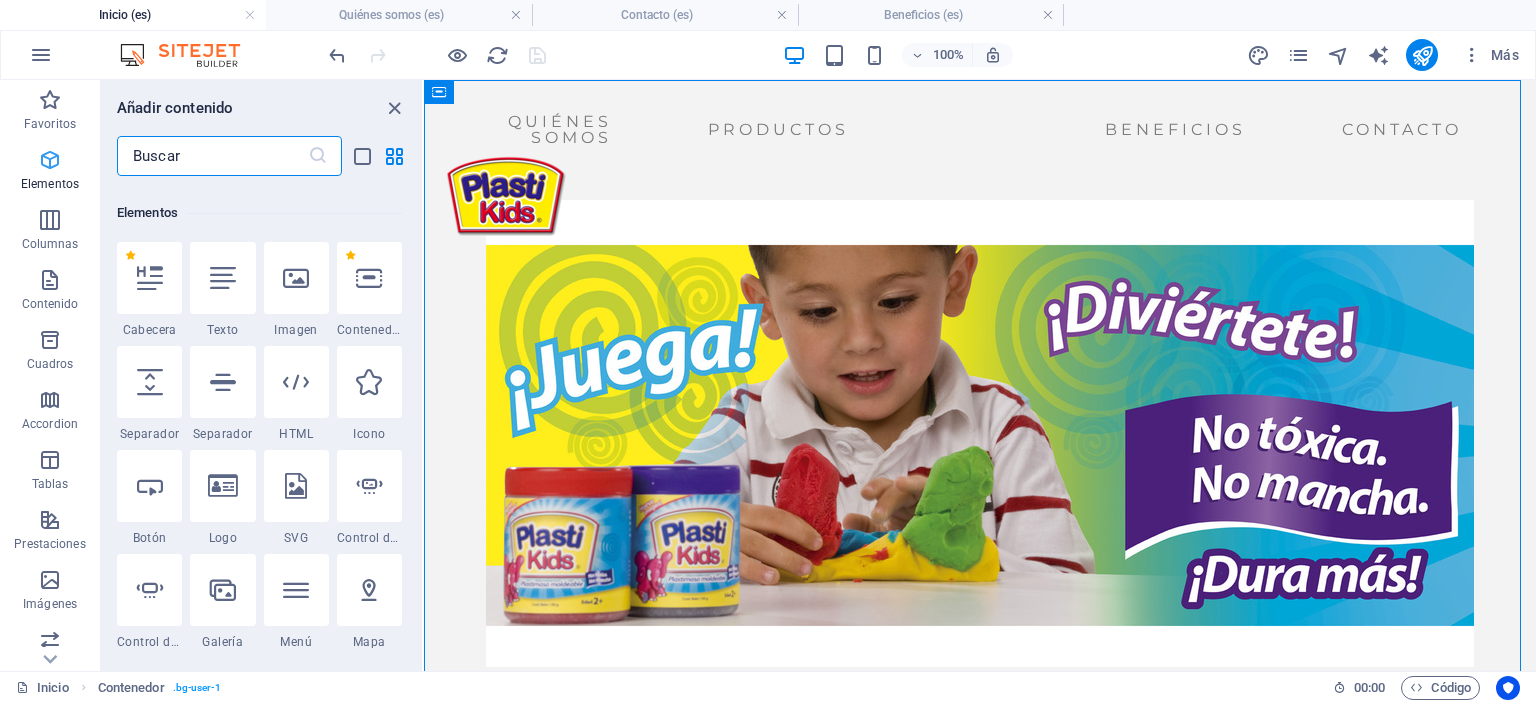 scroll, scrollTop: 376, scrollLeft: 0, axis: vertical 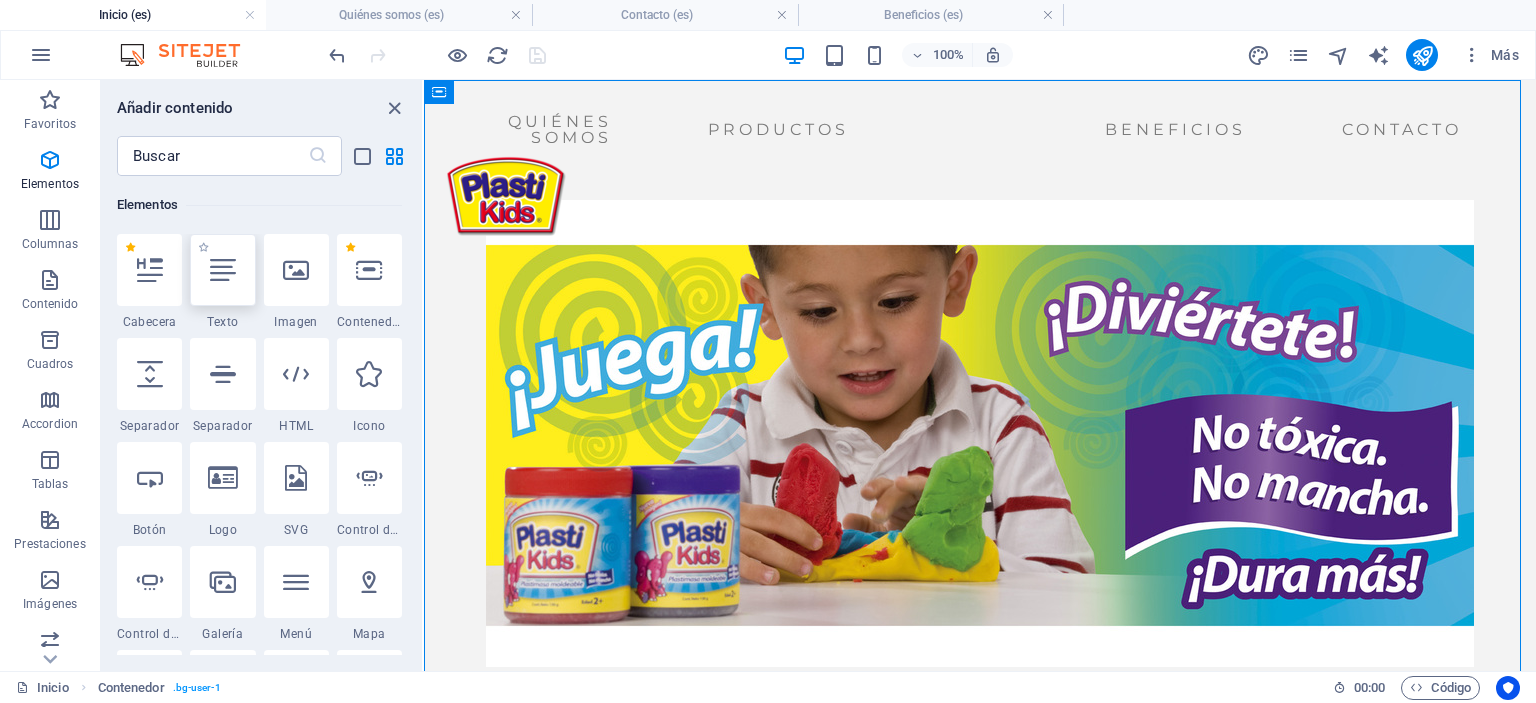click at bounding box center [222, 270] 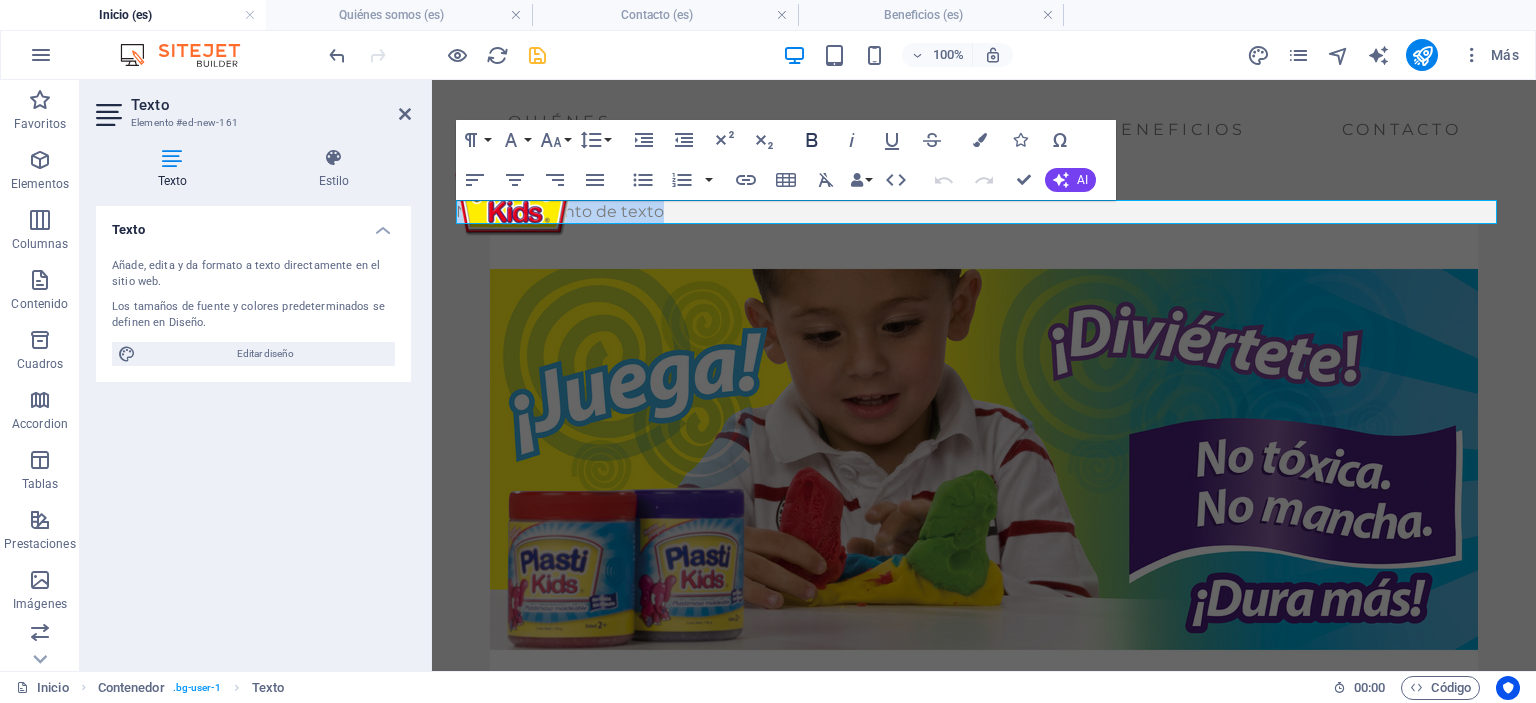 click 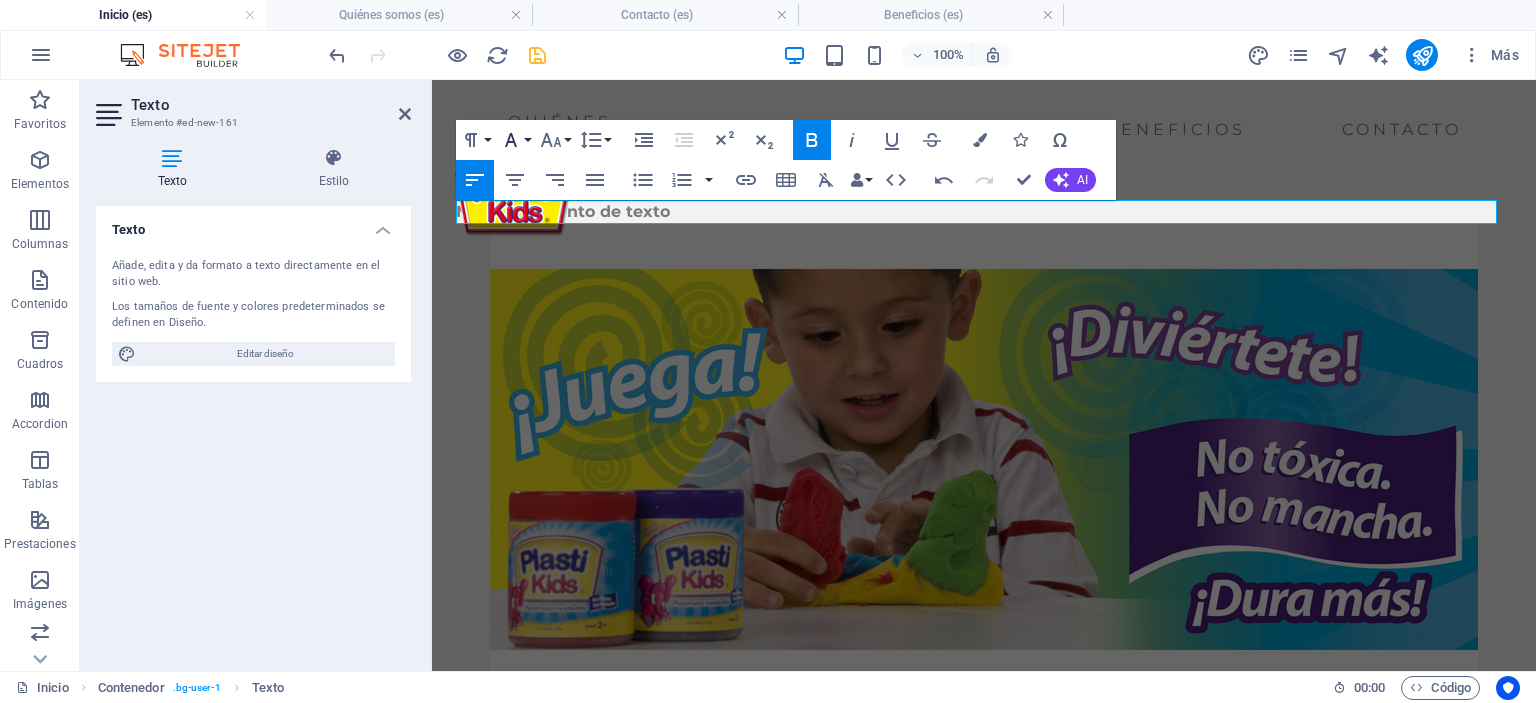 click 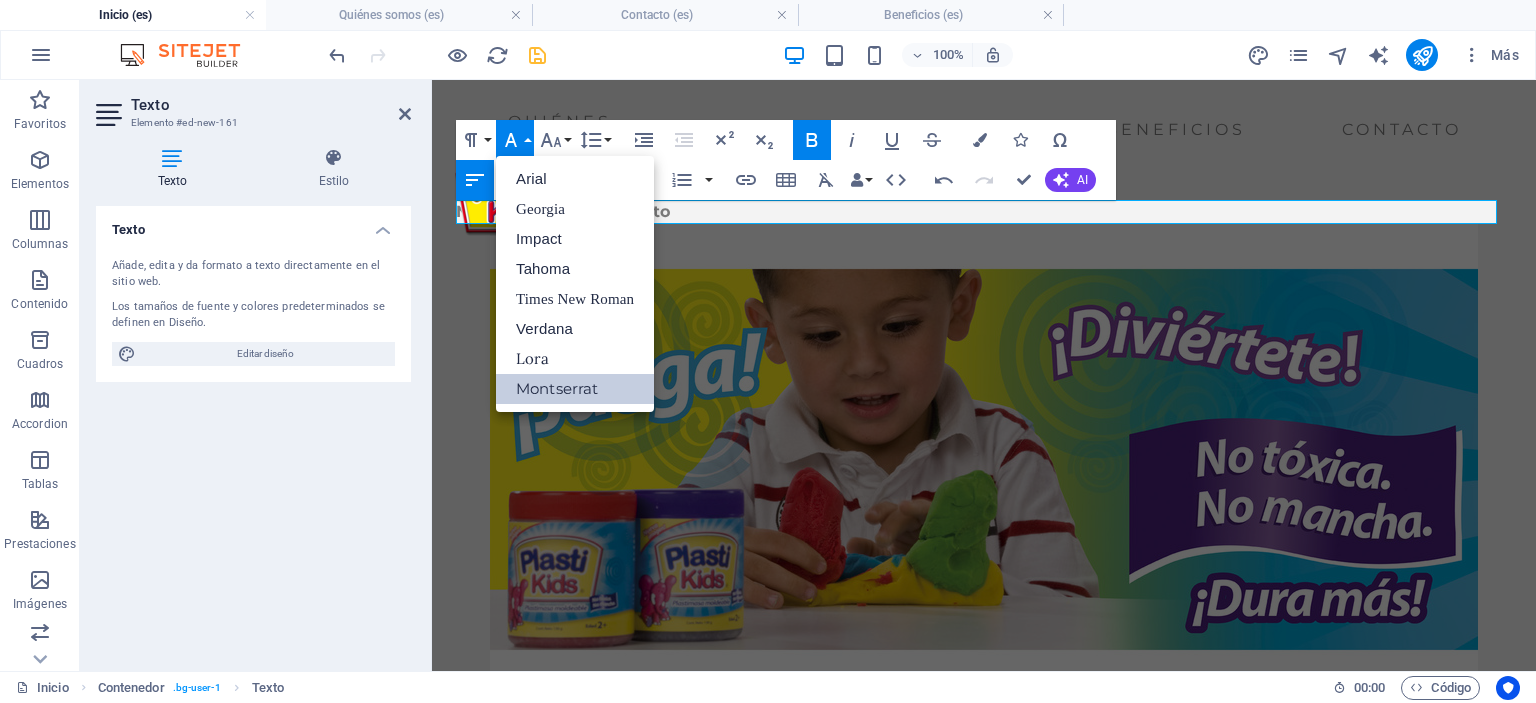 scroll, scrollTop: 0, scrollLeft: 0, axis: both 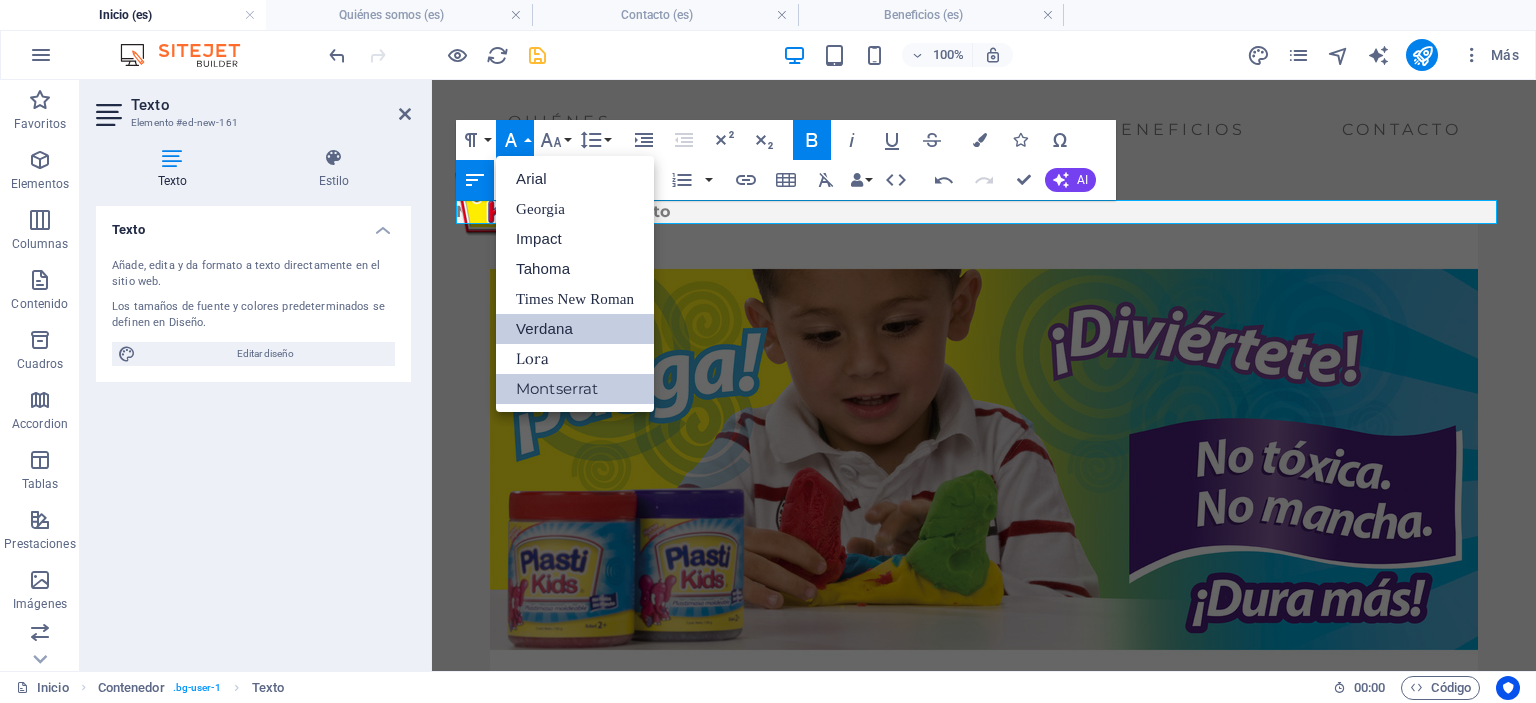 click on "Verdana" at bounding box center [575, 329] 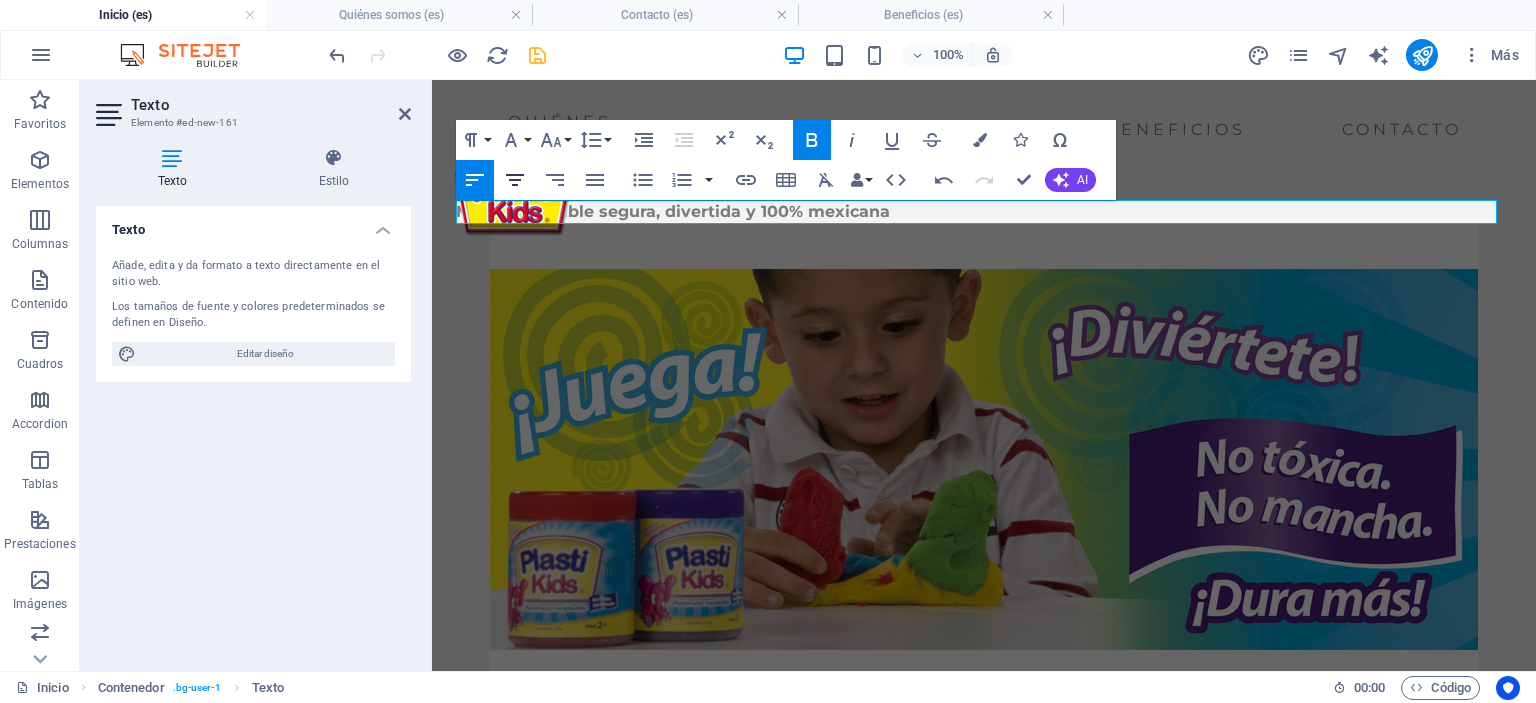 click 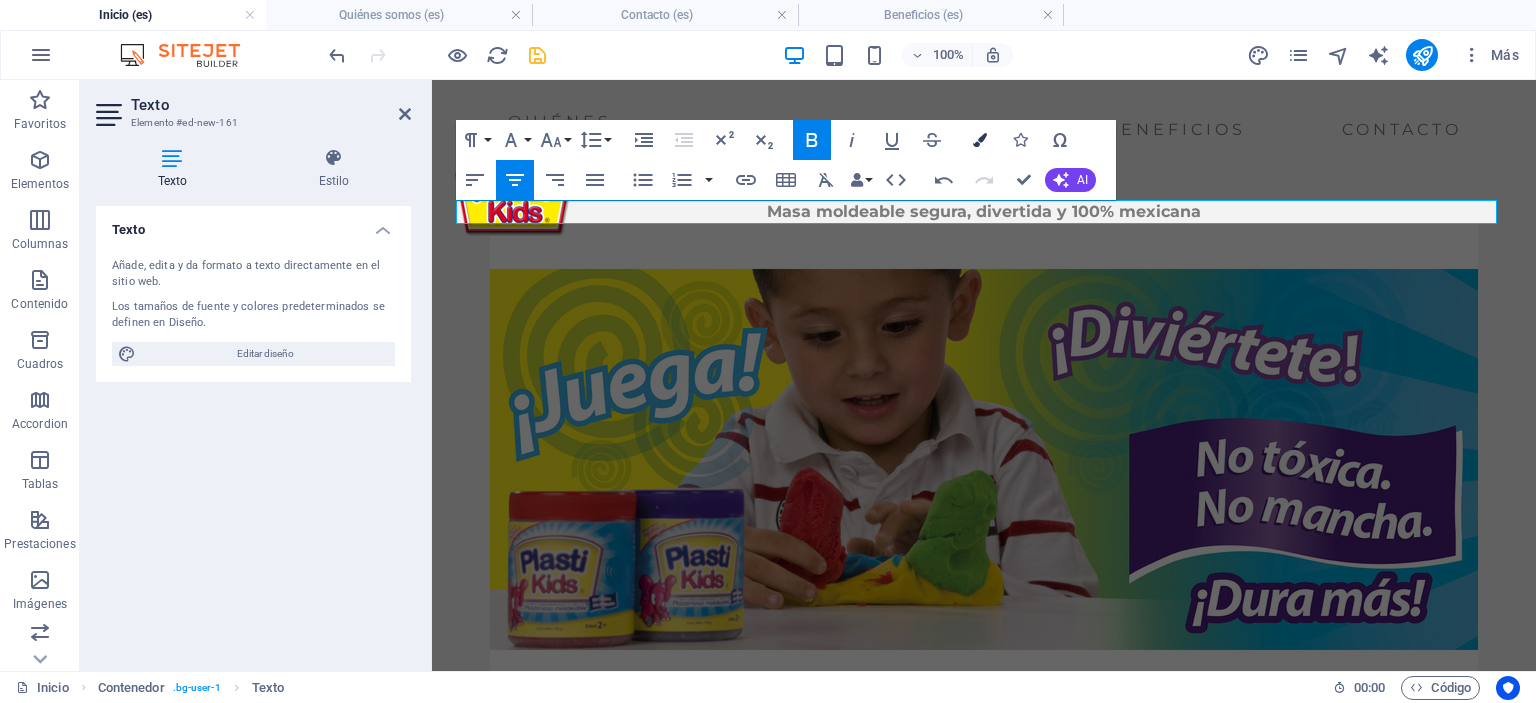 click at bounding box center [980, 140] 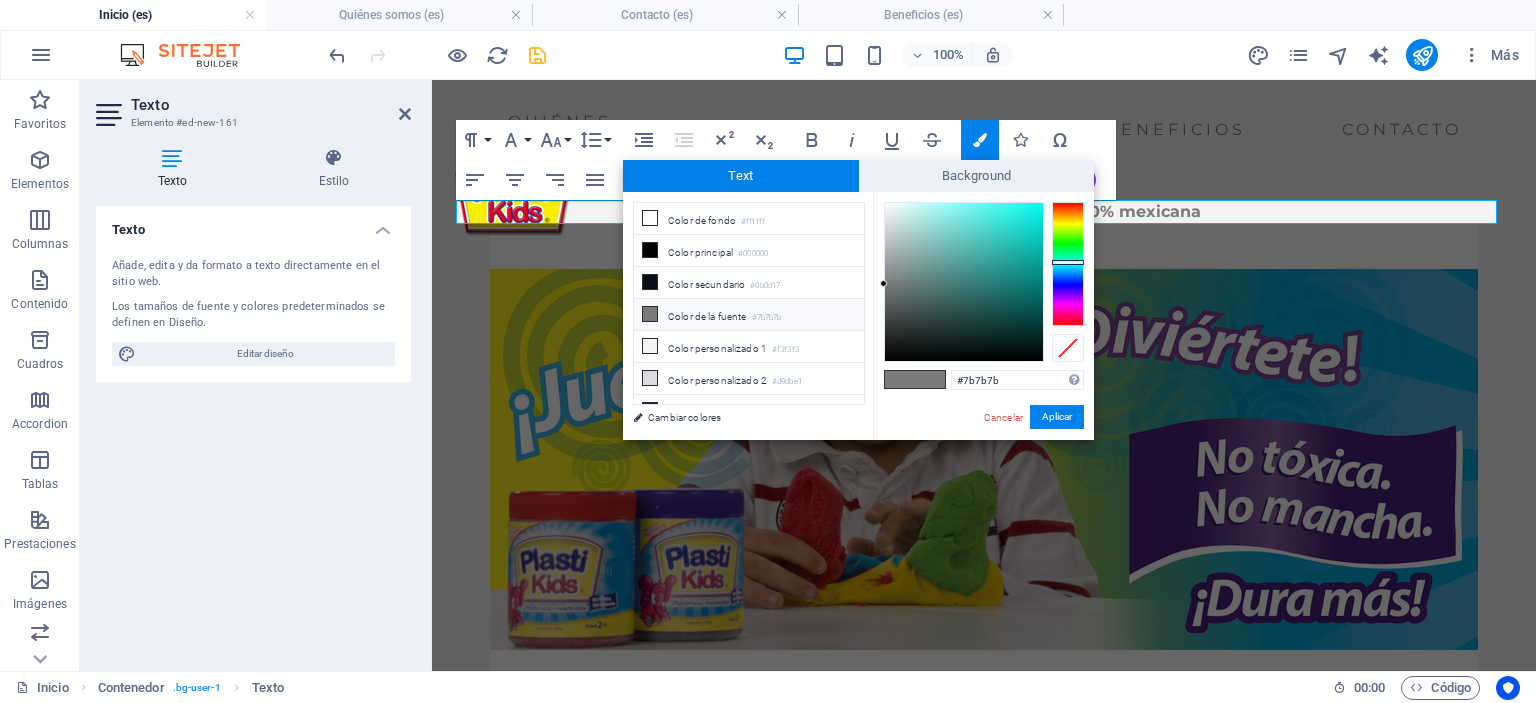 click at bounding box center (1068, 264) 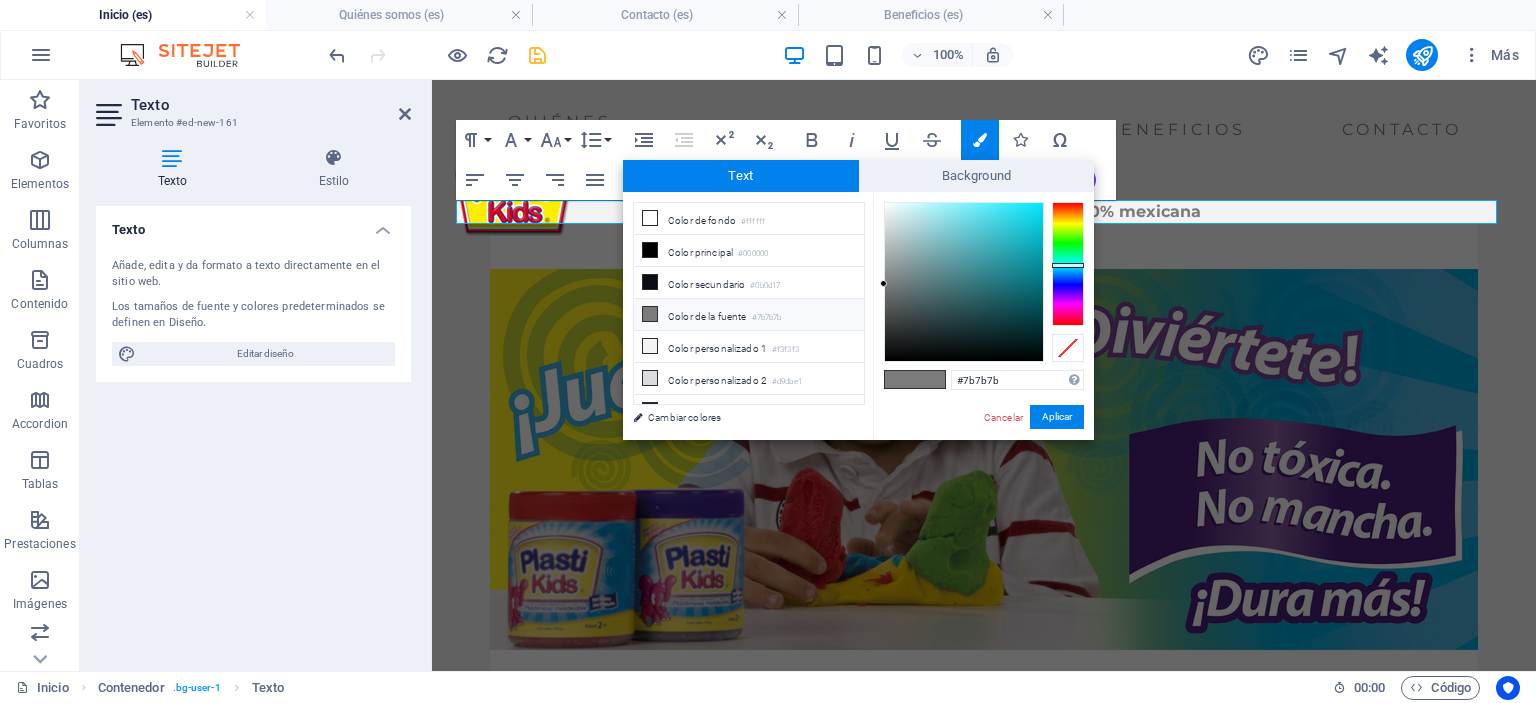 click at bounding box center (1068, 264) 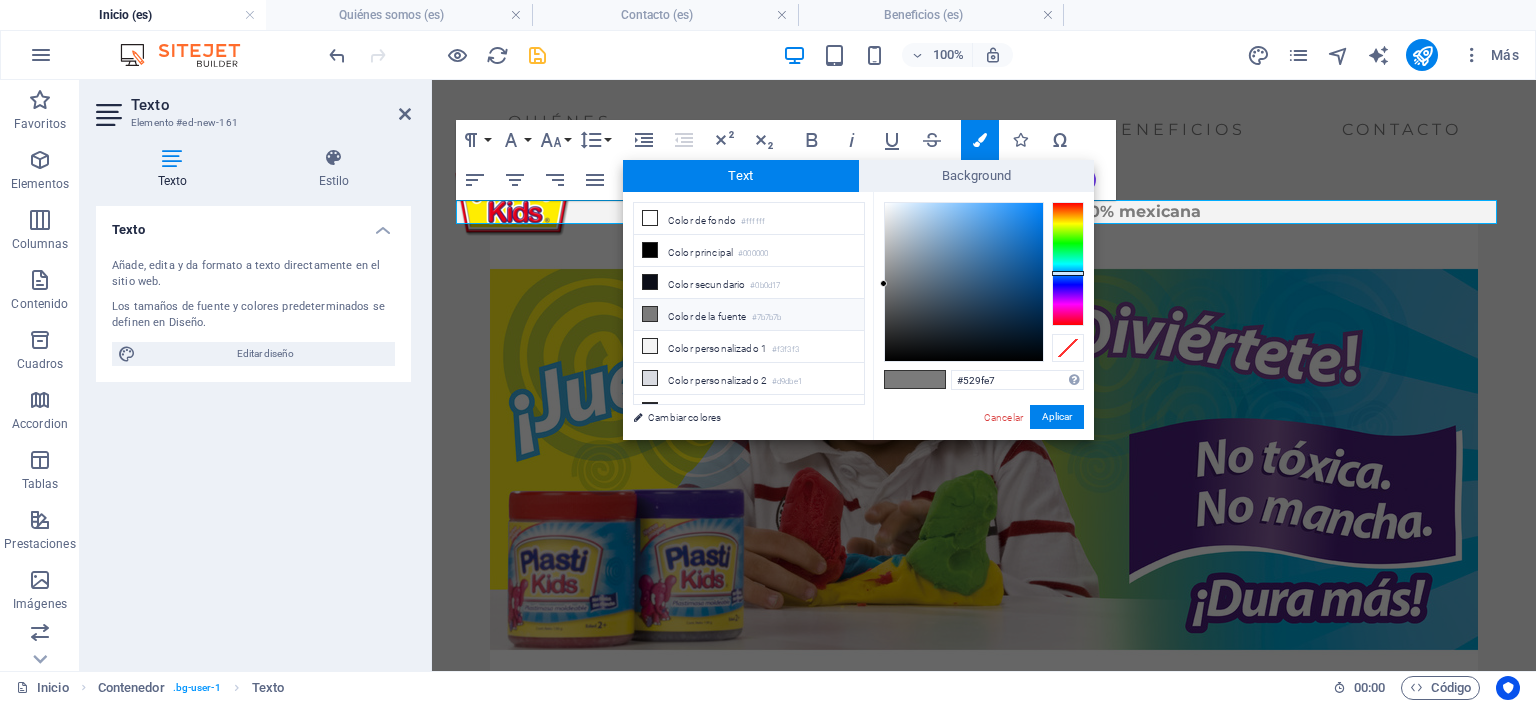 click at bounding box center (964, 282) 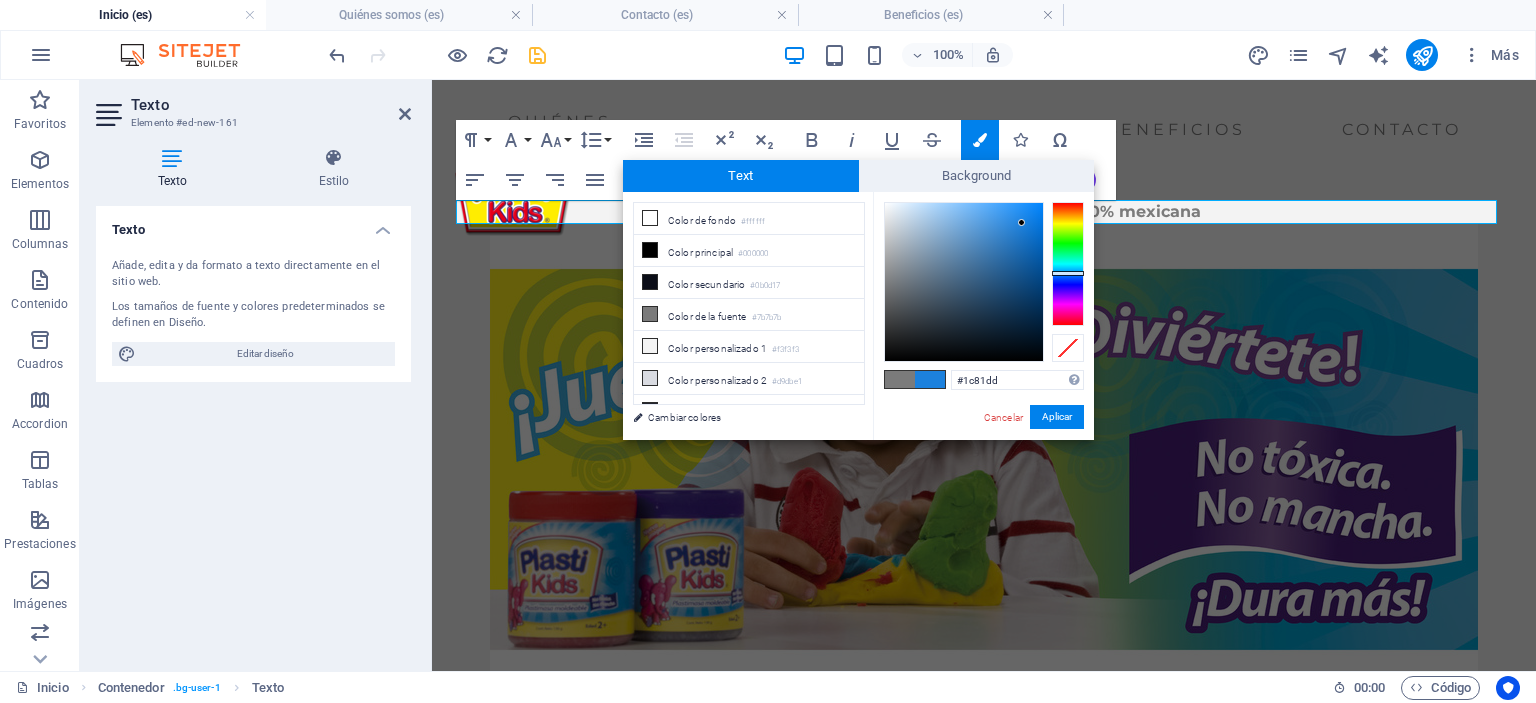 click at bounding box center [964, 282] 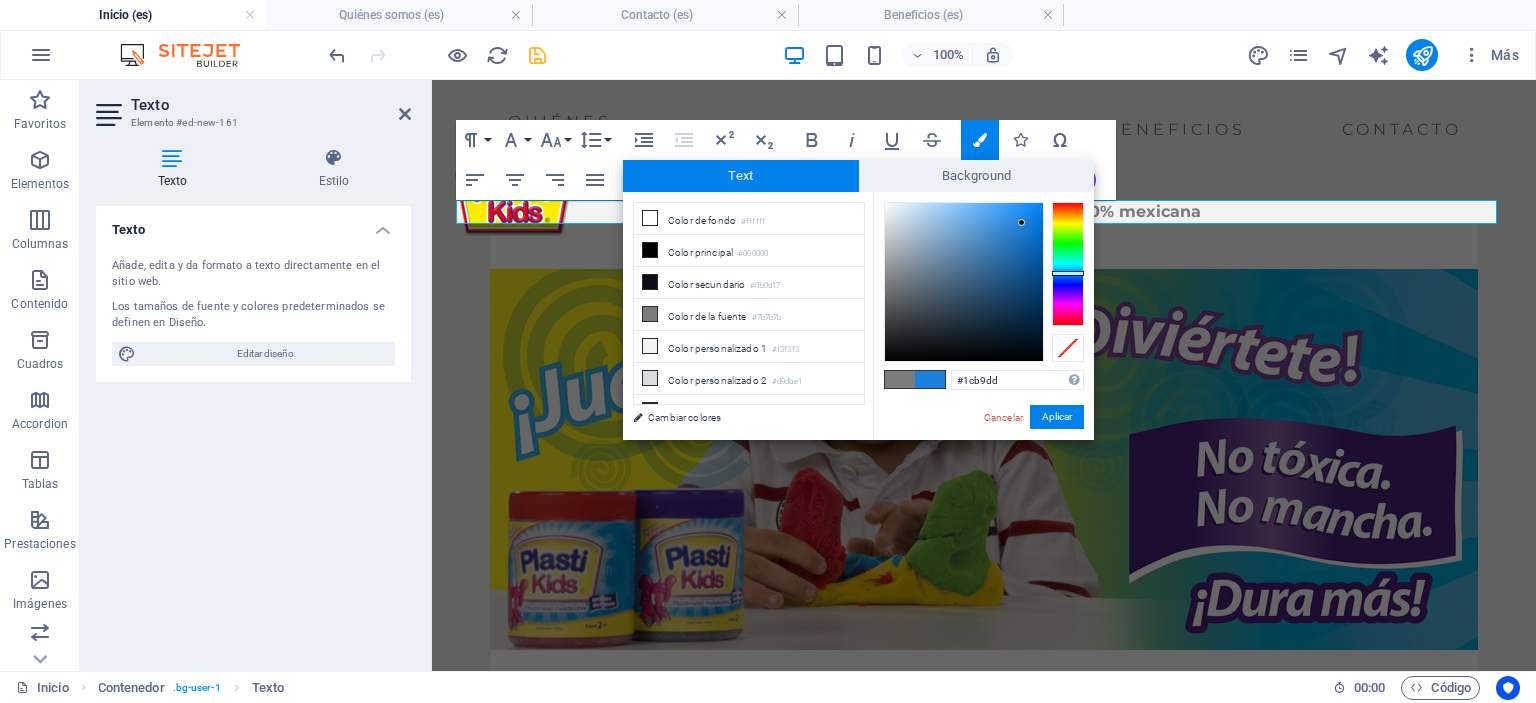 click at bounding box center [1068, 264] 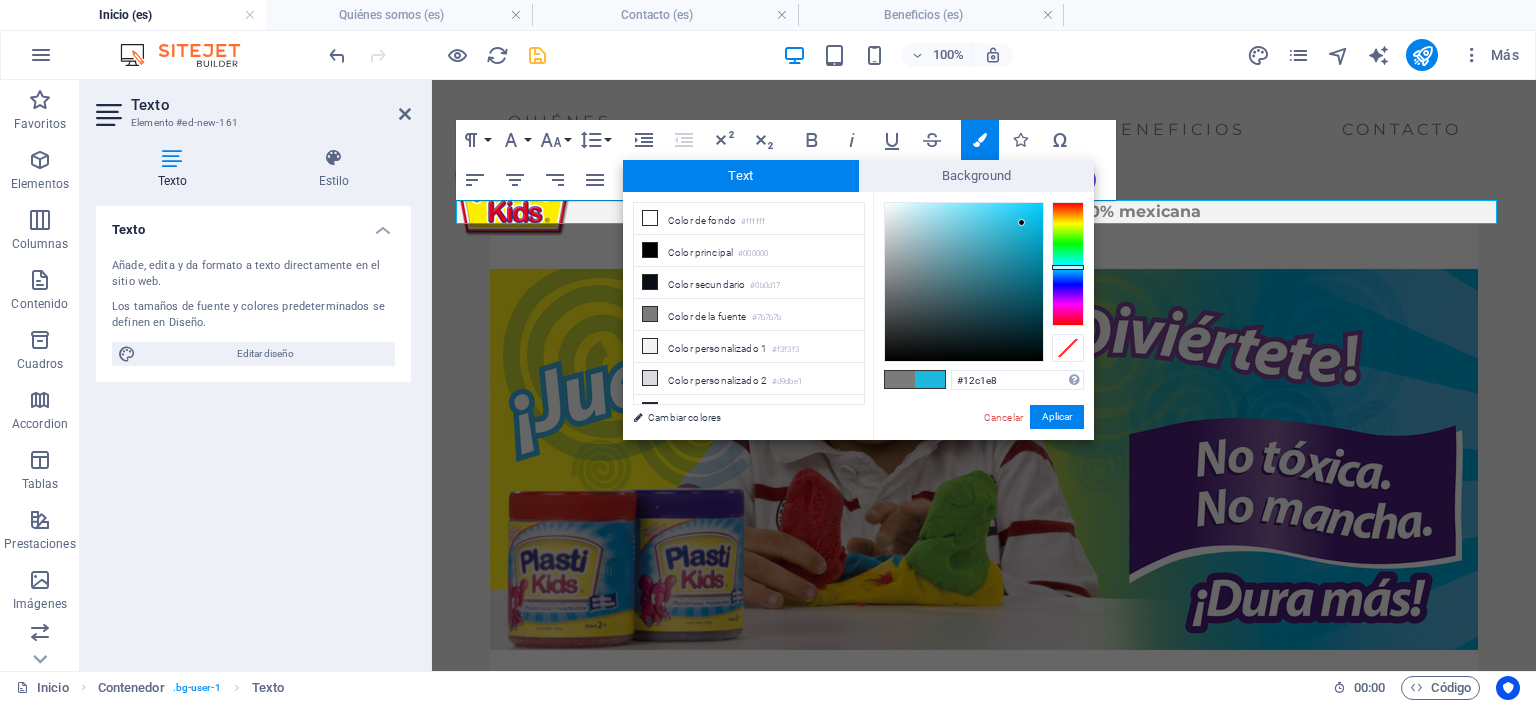 click at bounding box center (964, 282) 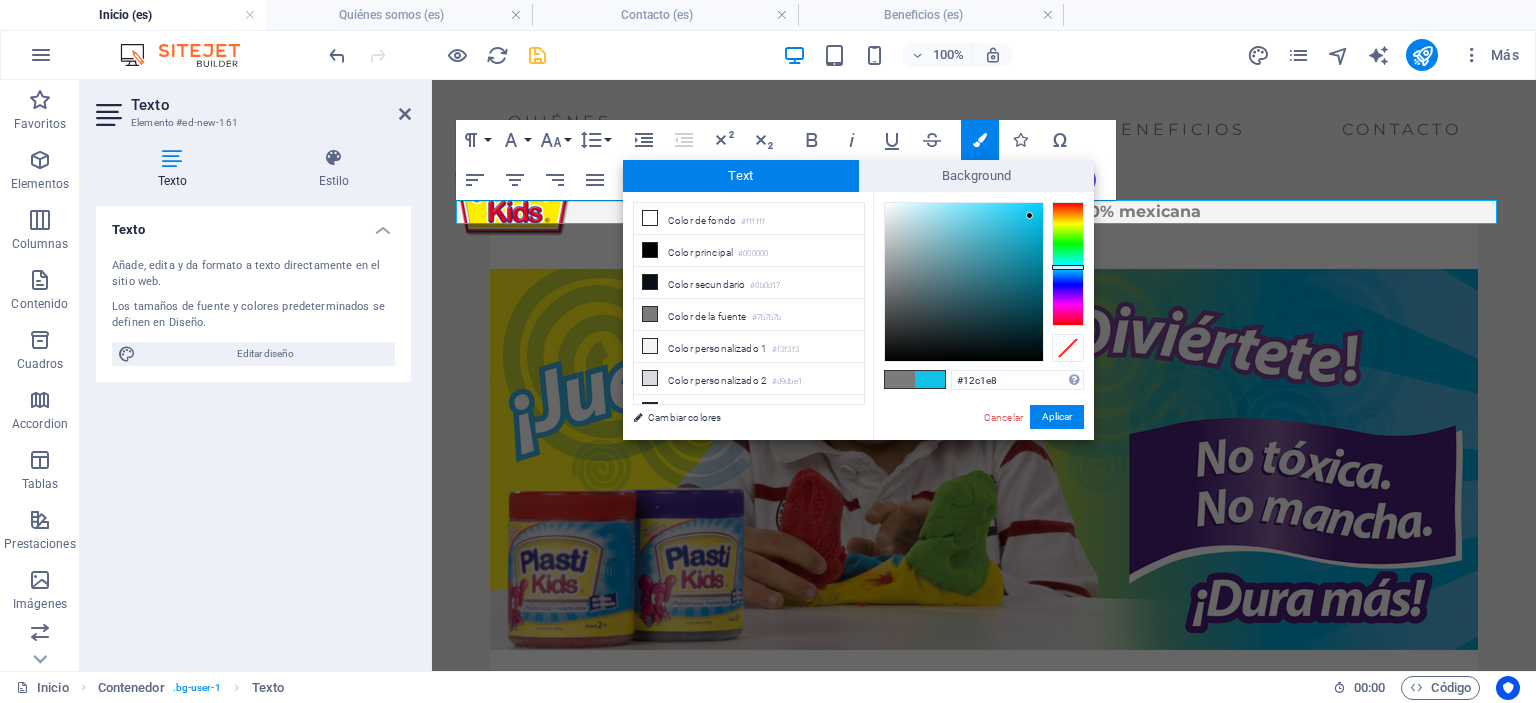 type on "#1296e8" 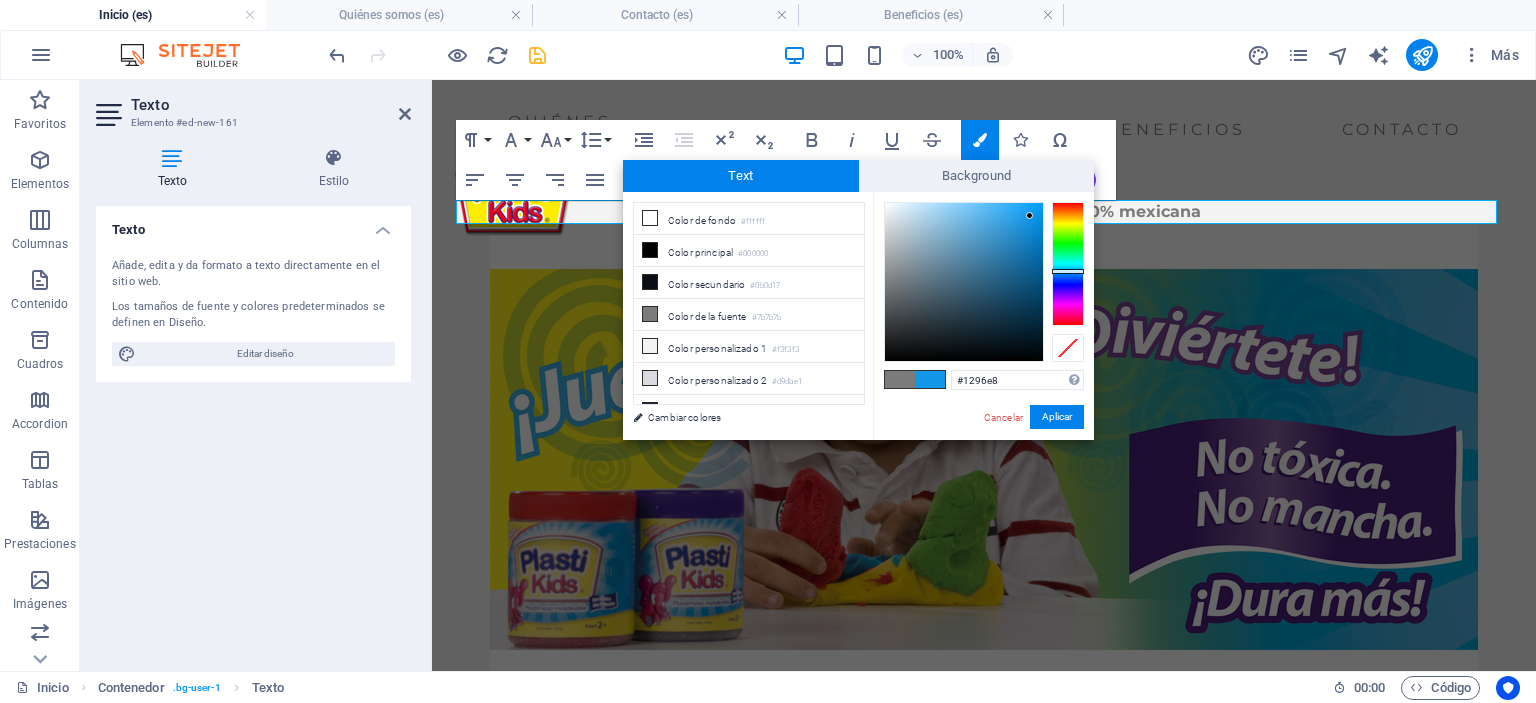 click at bounding box center [1068, 264] 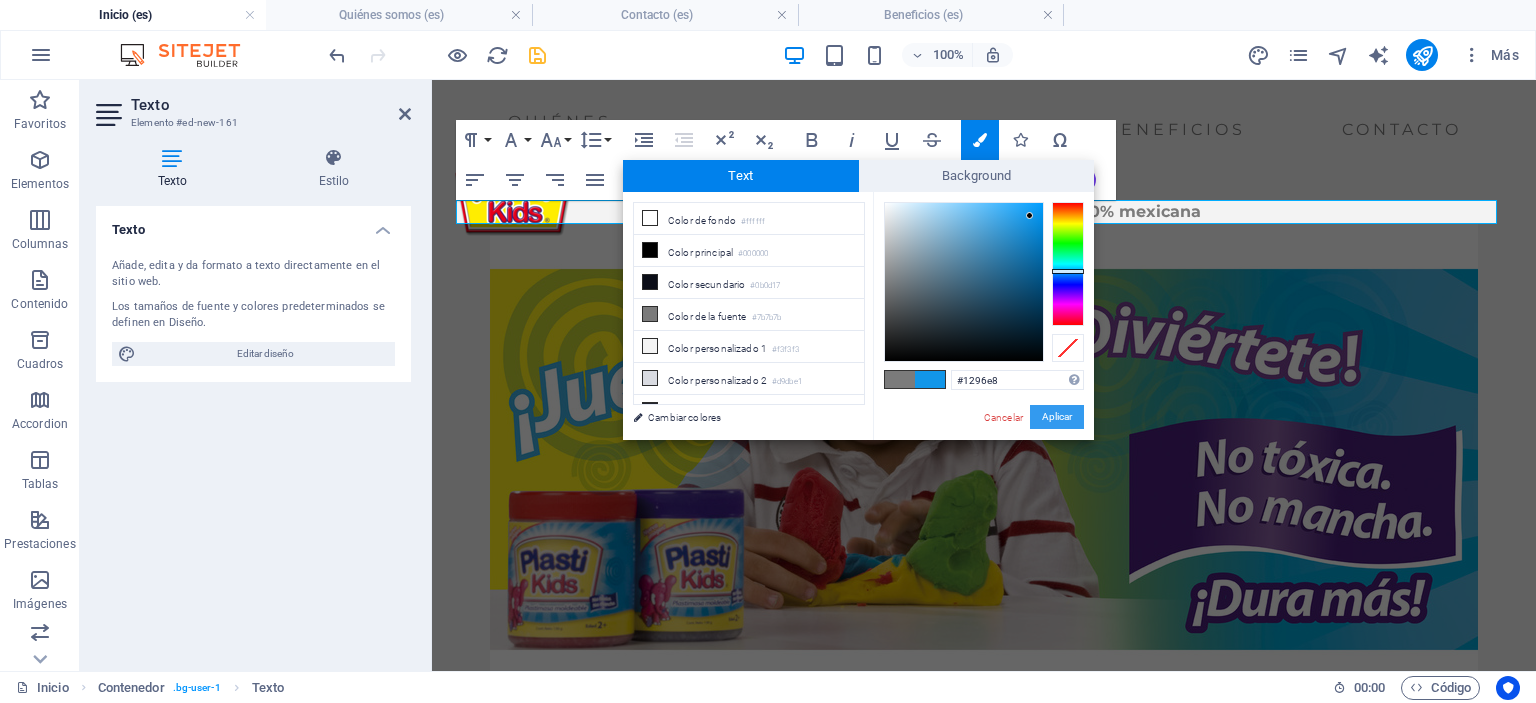 click on "Aplicar" at bounding box center [1057, 417] 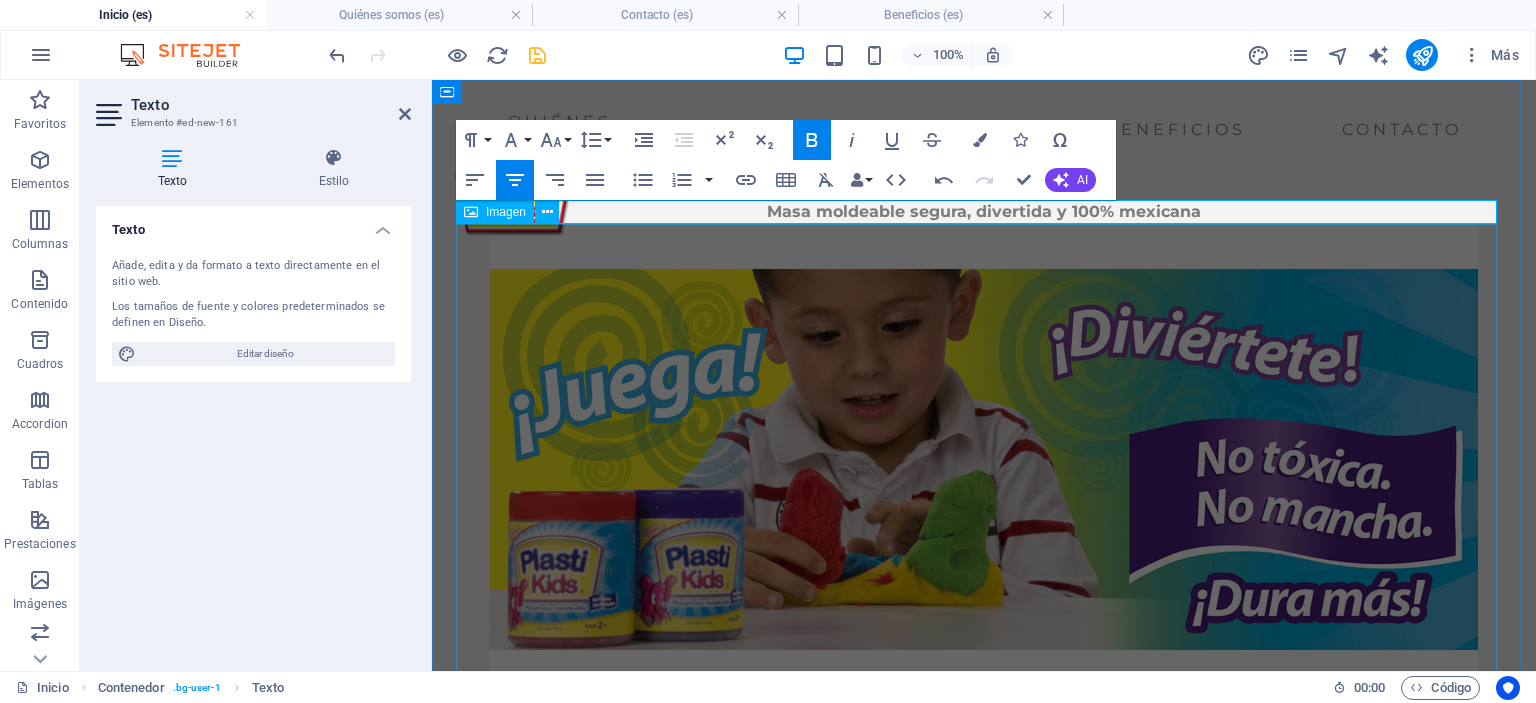 click at bounding box center [984, 457] 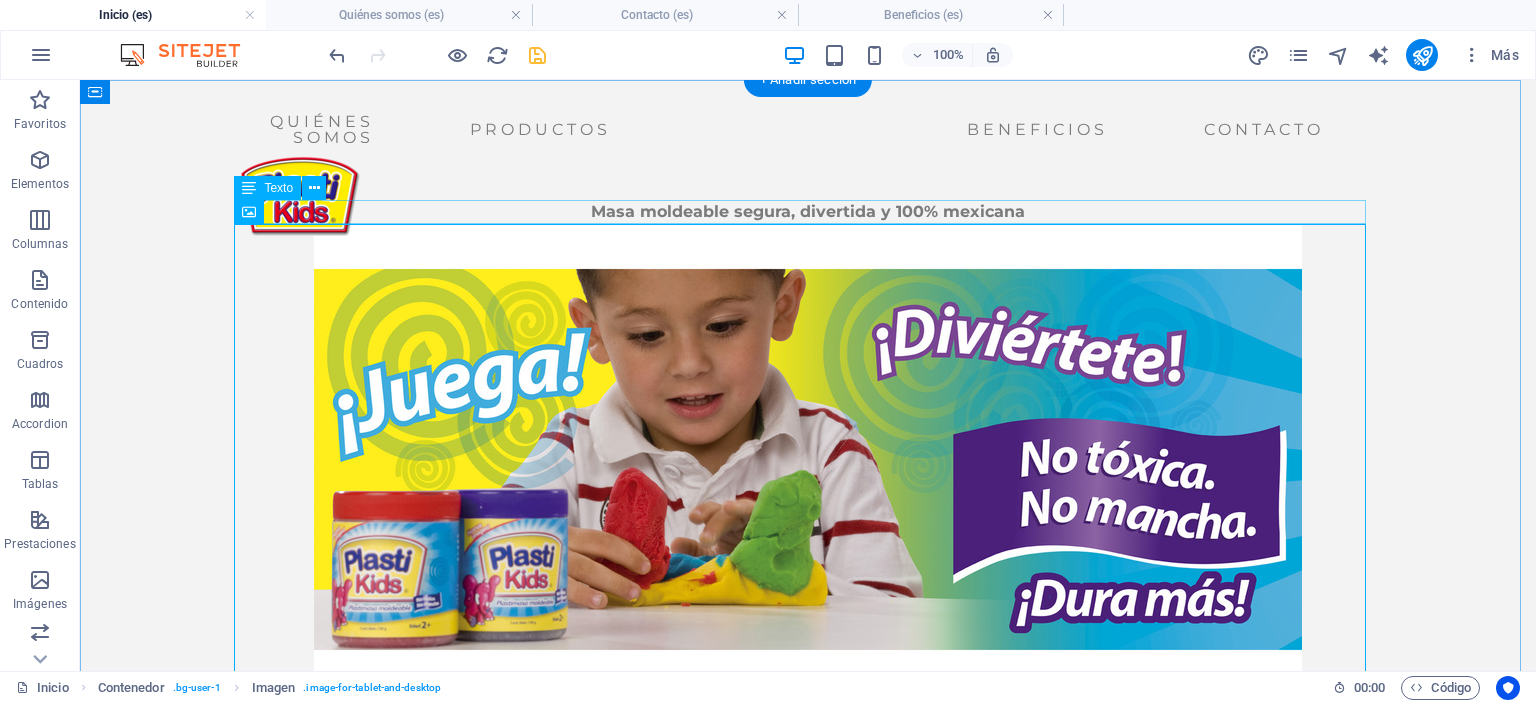 click on "Masa moldeable segura, divertida y 100% mexicana" at bounding box center (808, 212) 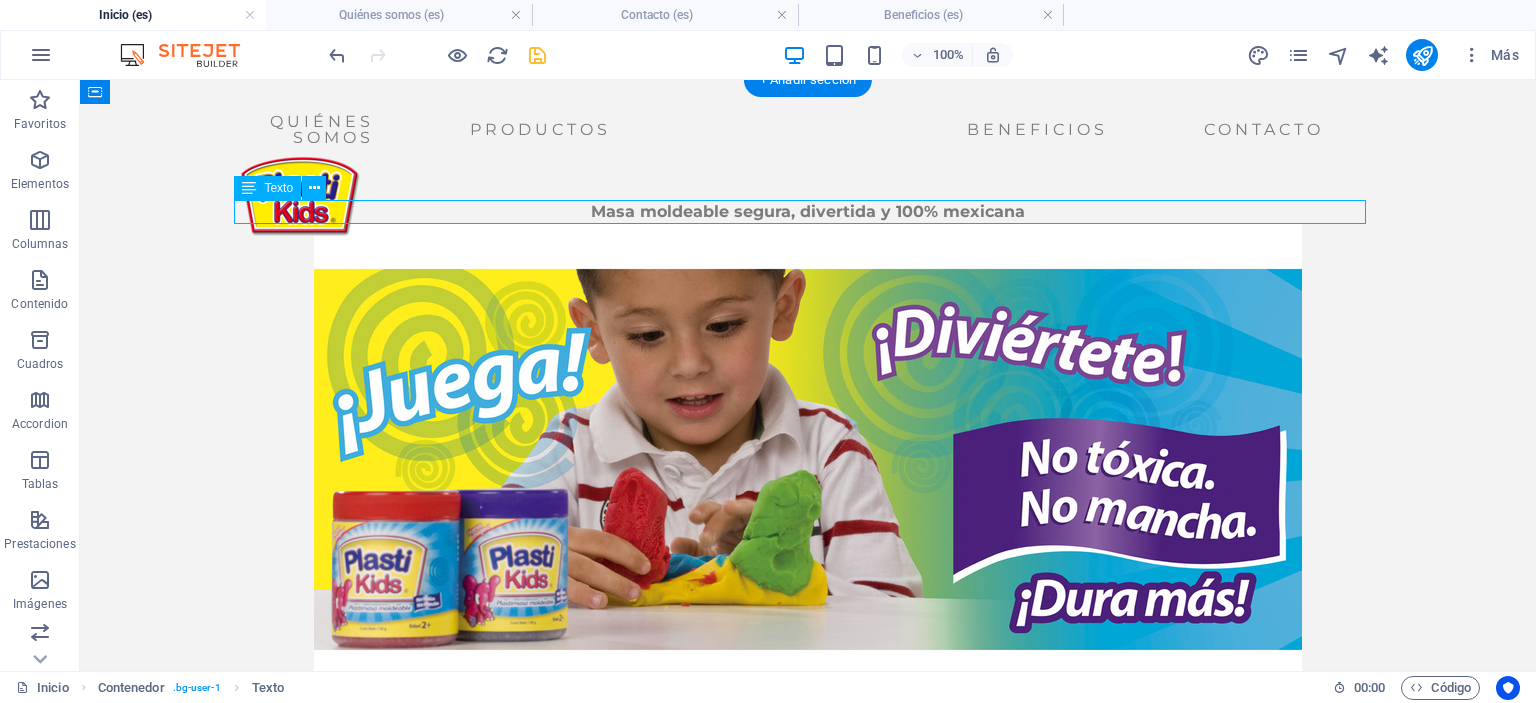 click on "Masa moldeable segura, divertida y 100% mexicana" at bounding box center (808, 212) 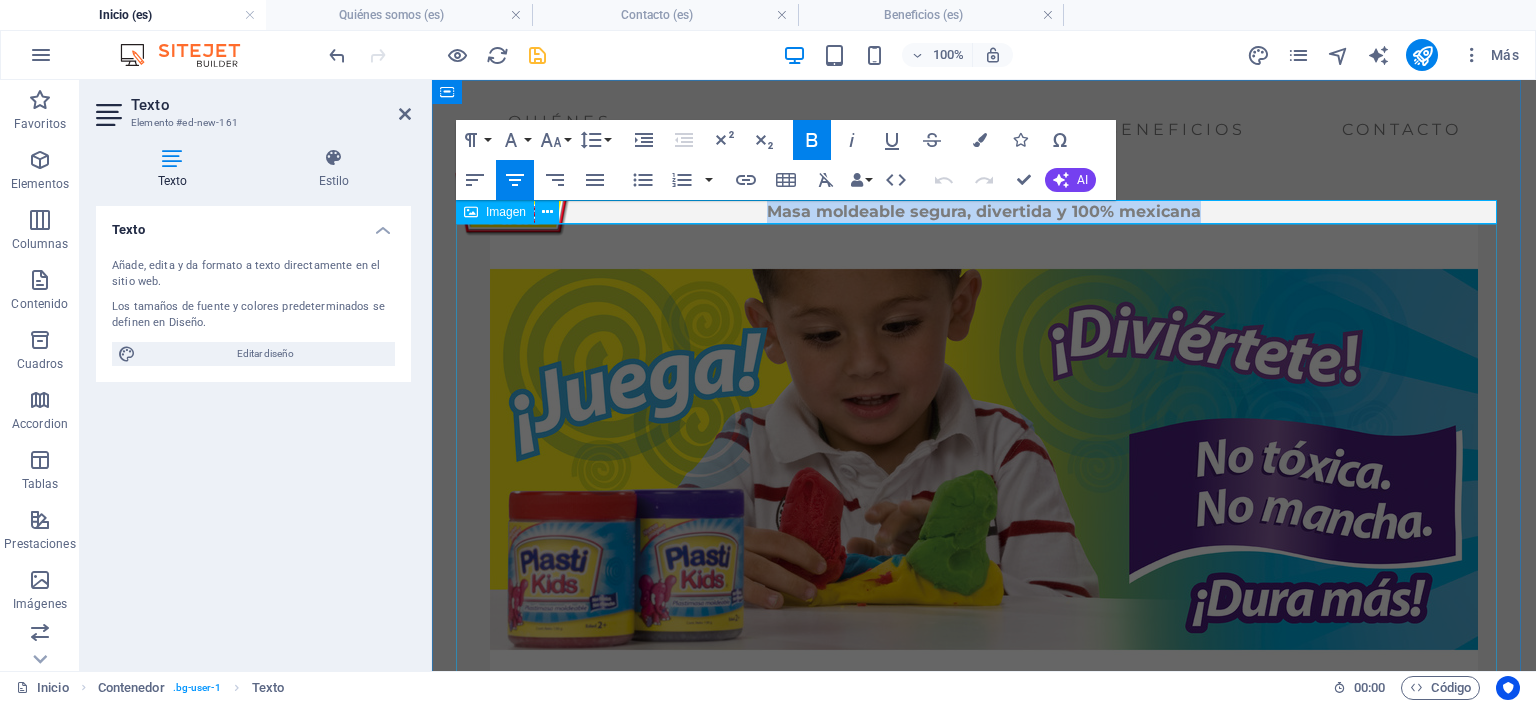 drag, startPoint x: 762, startPoint y: 217, endPoint x: 1208, endPoint y: 262, distance: 448.26443 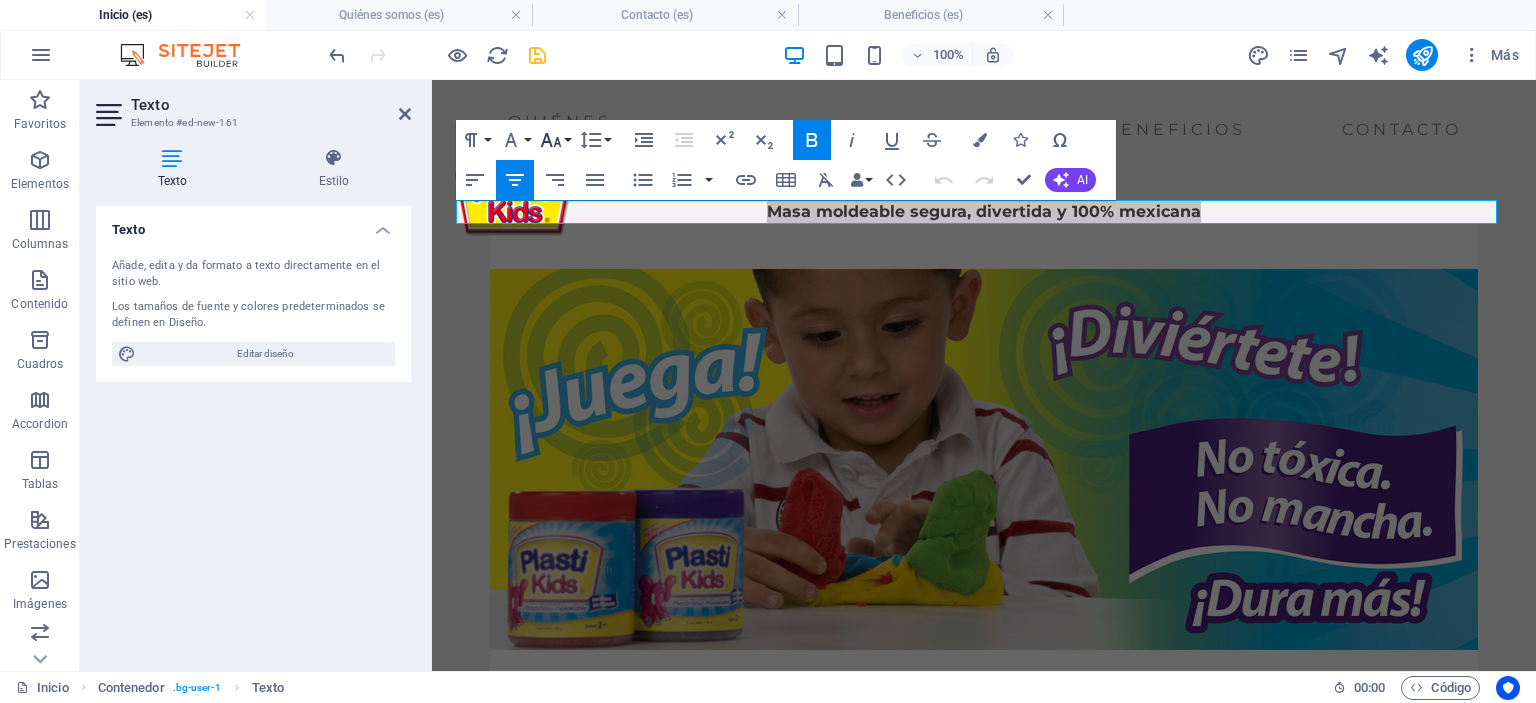click 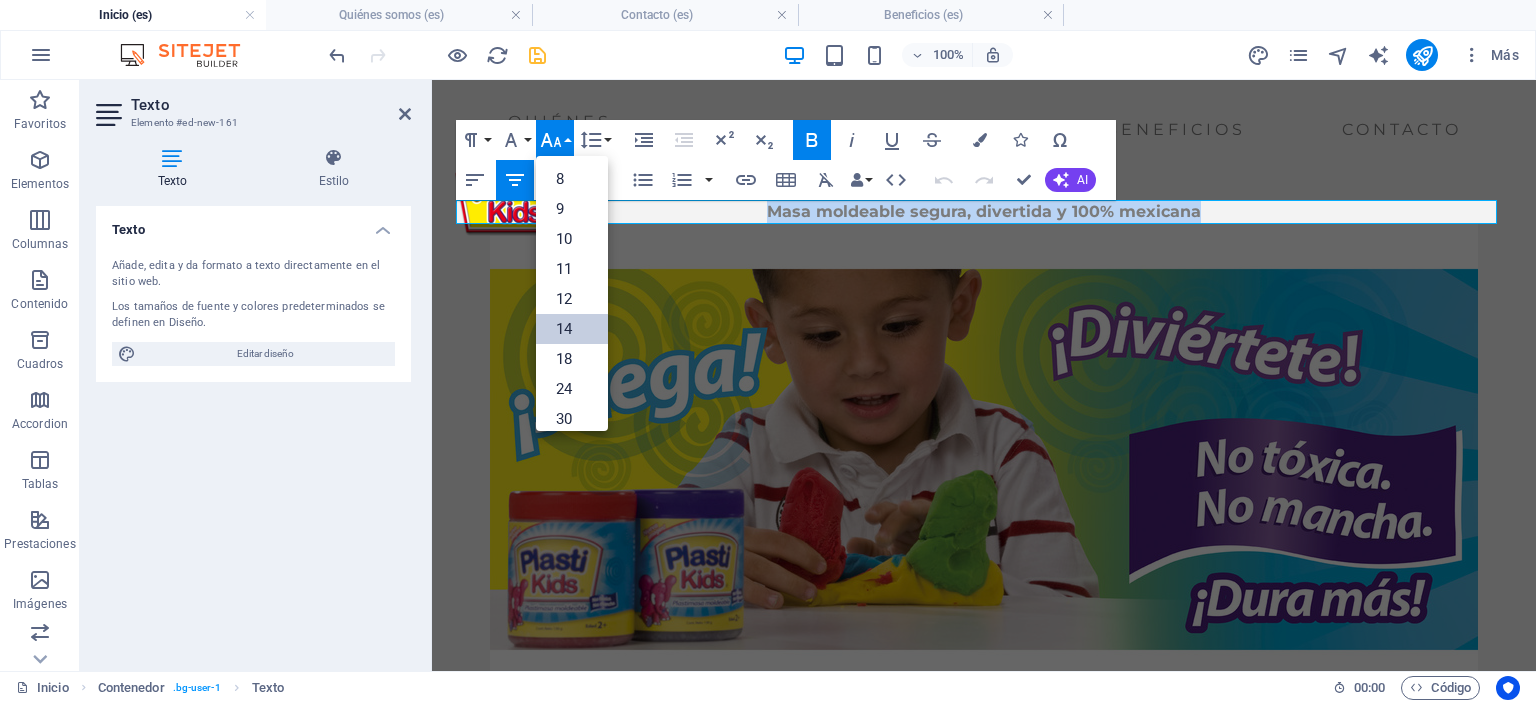 click on "14" at bounding box center (572, 329) 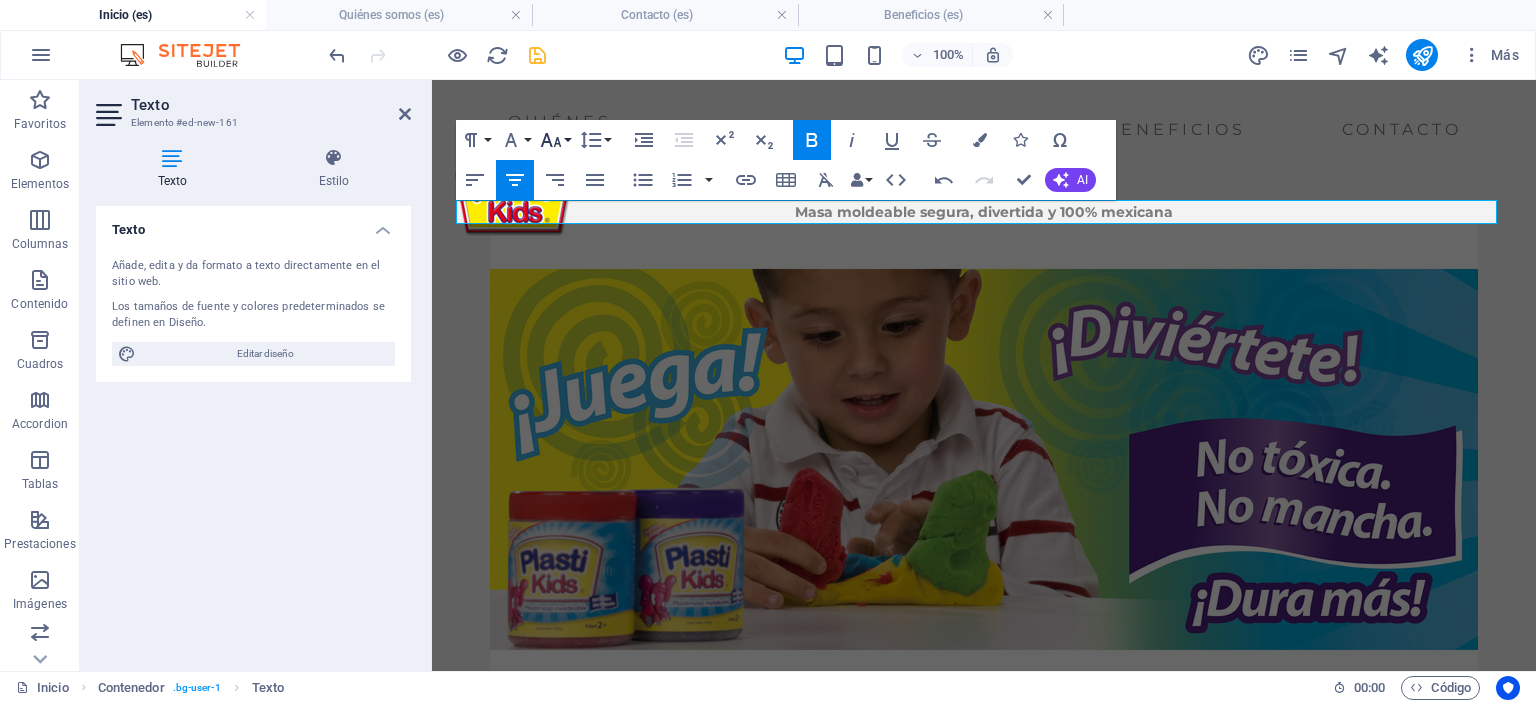 click 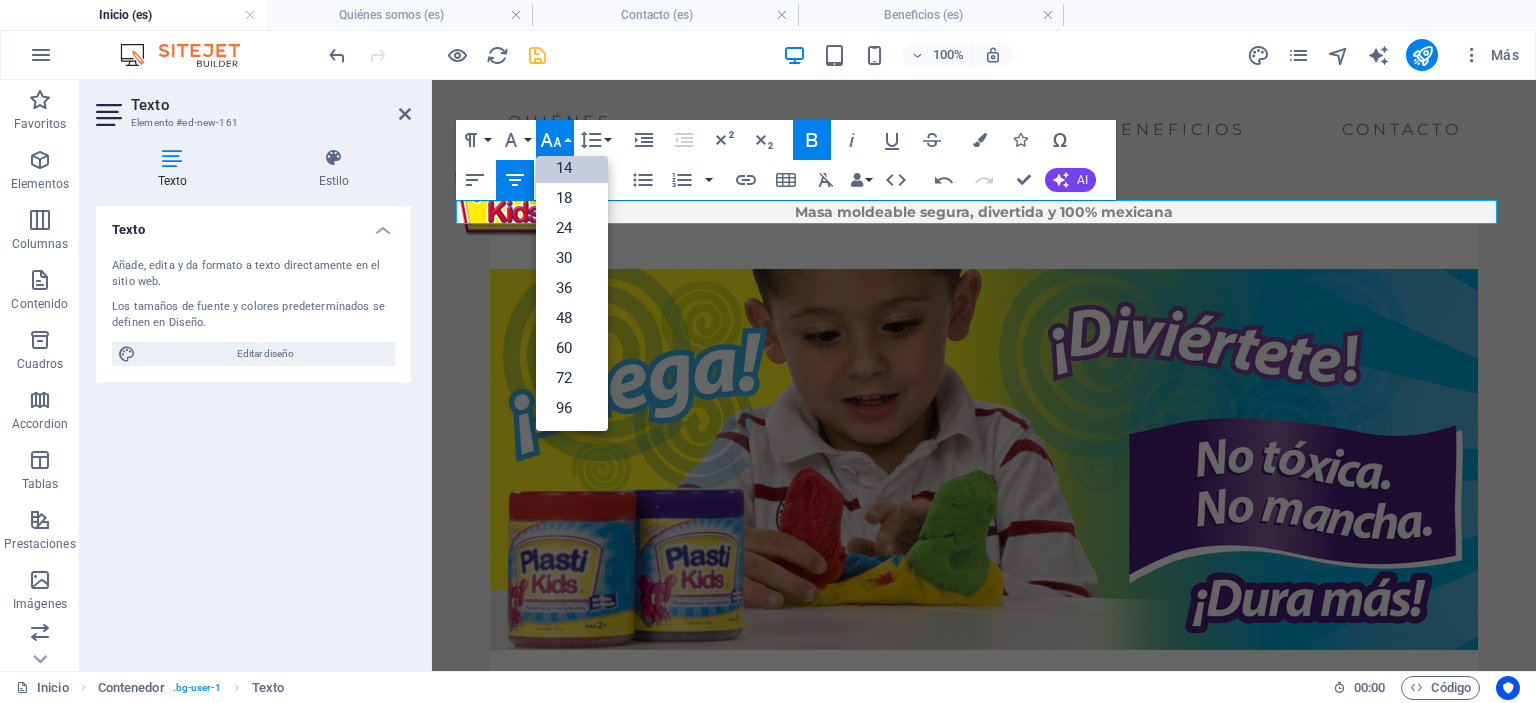 scroll, scrollTop: 160, scrollLeft: 0, axis: vertical 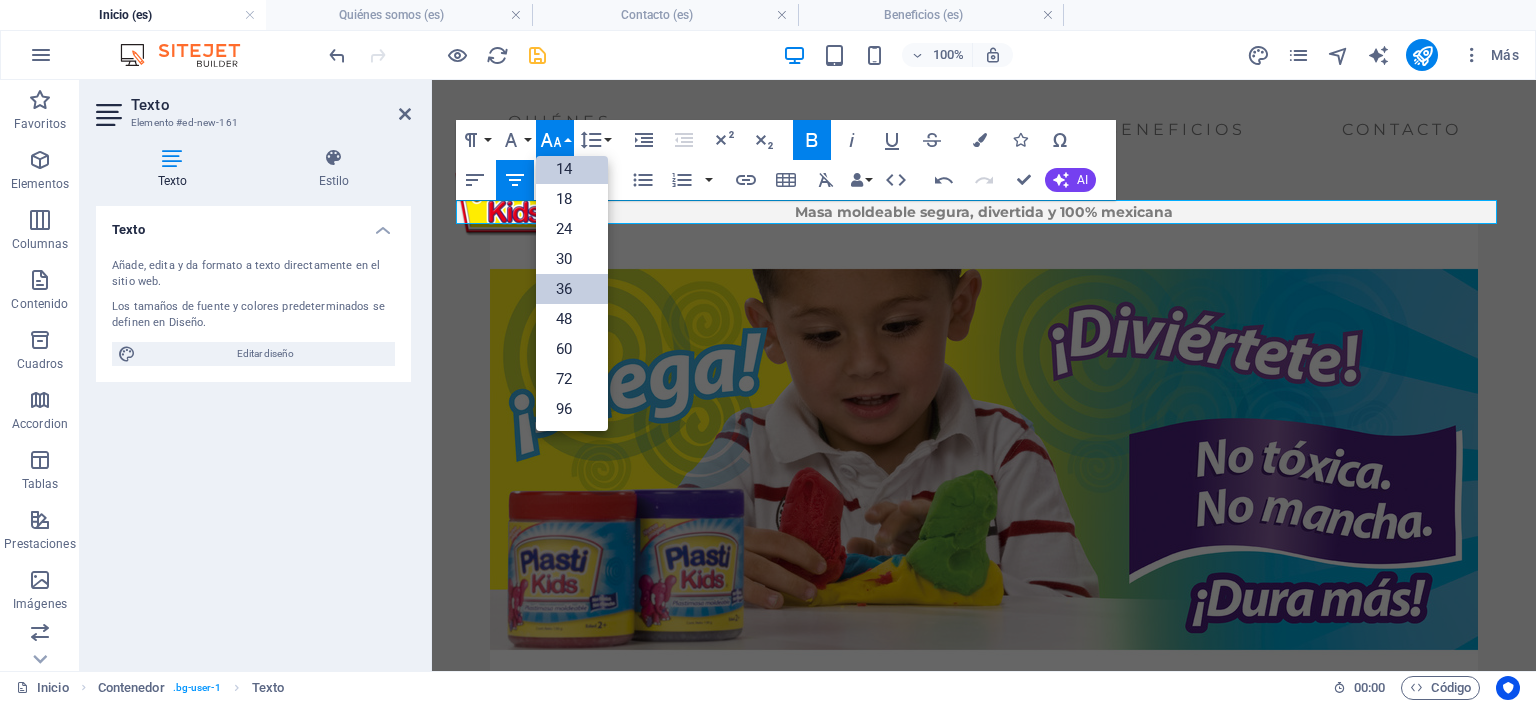 click on "36" at bounding box center [572, 289] 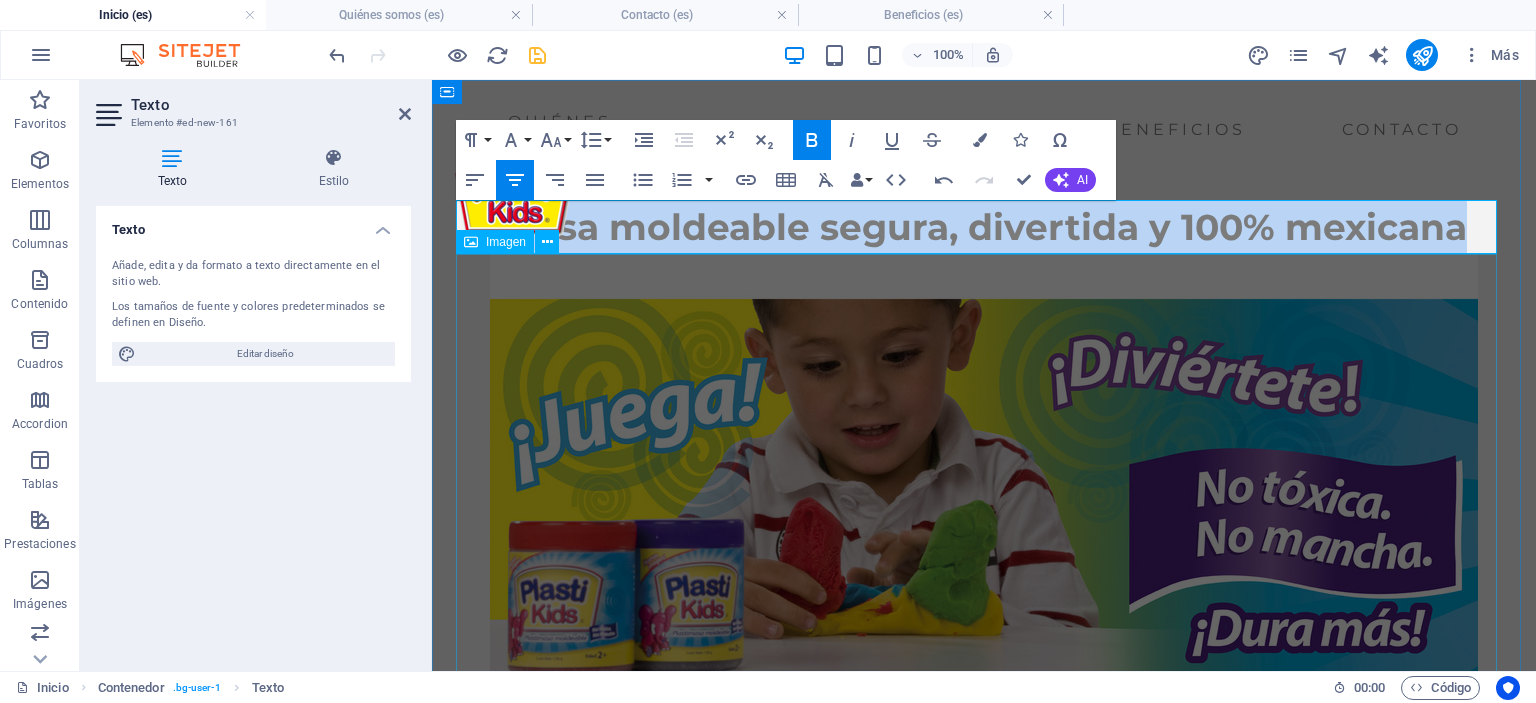 click at bounding box center (984, 487) 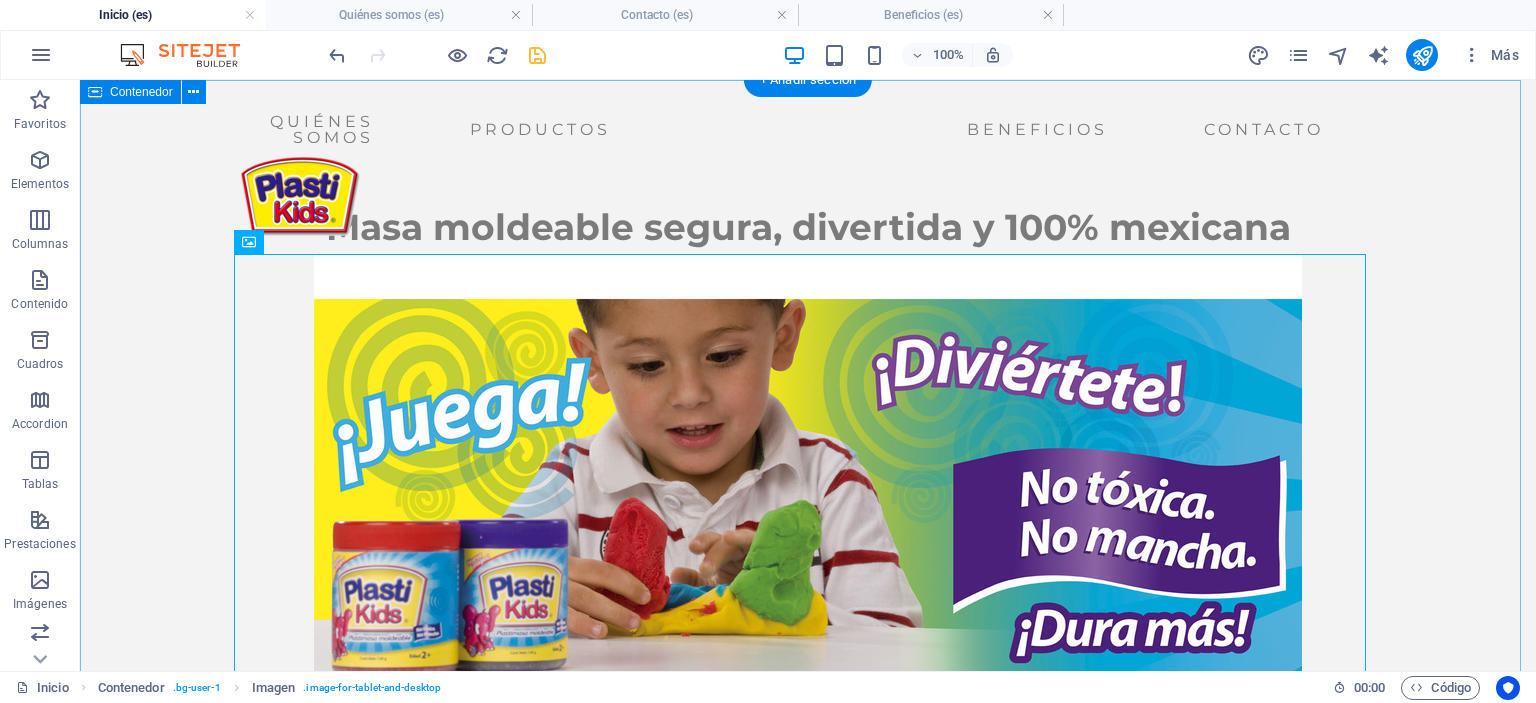 click on "Masa moldeable segura, divertida y 100% mexicana" at bounding box center [808, 460] 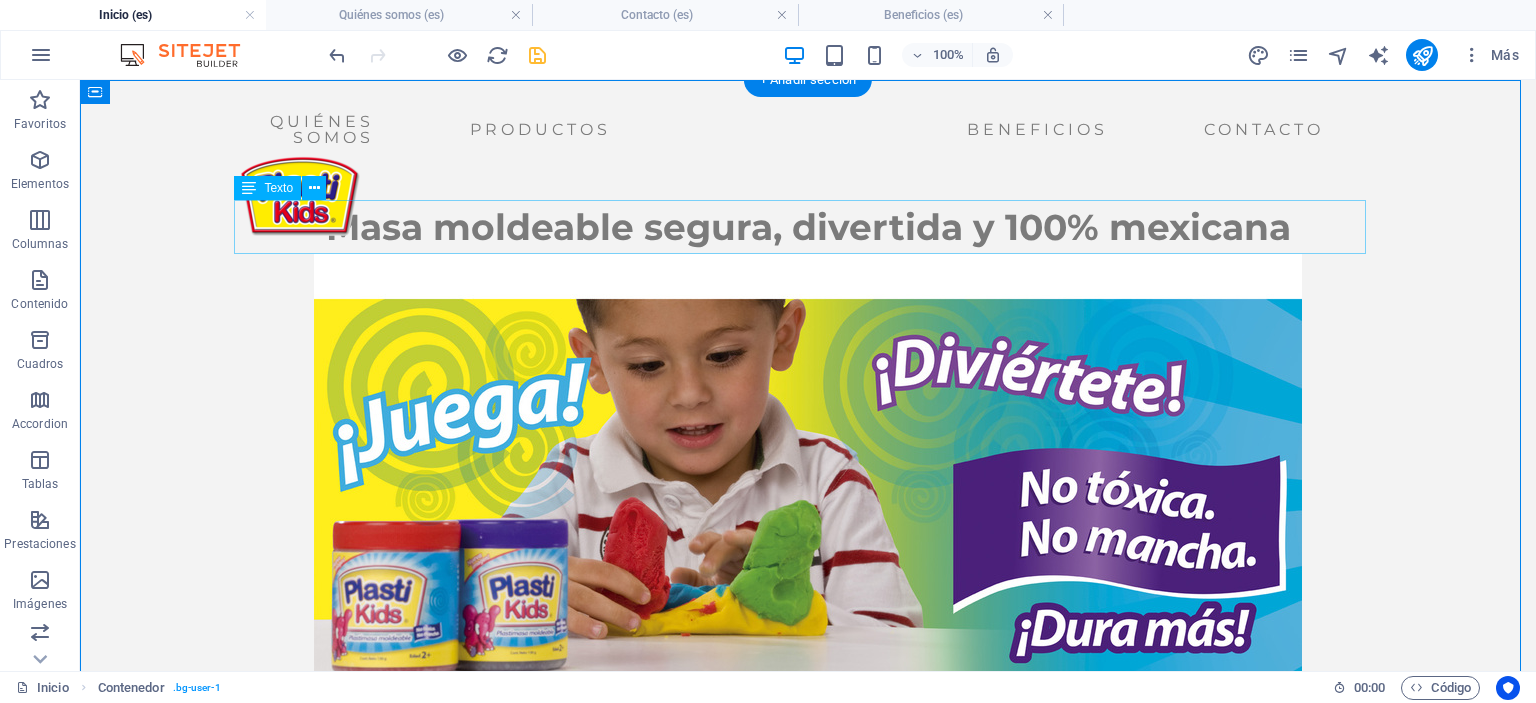 click on "Masa moldeable segura, divertida y 100% mexicana" at bounding box center [808, 227] 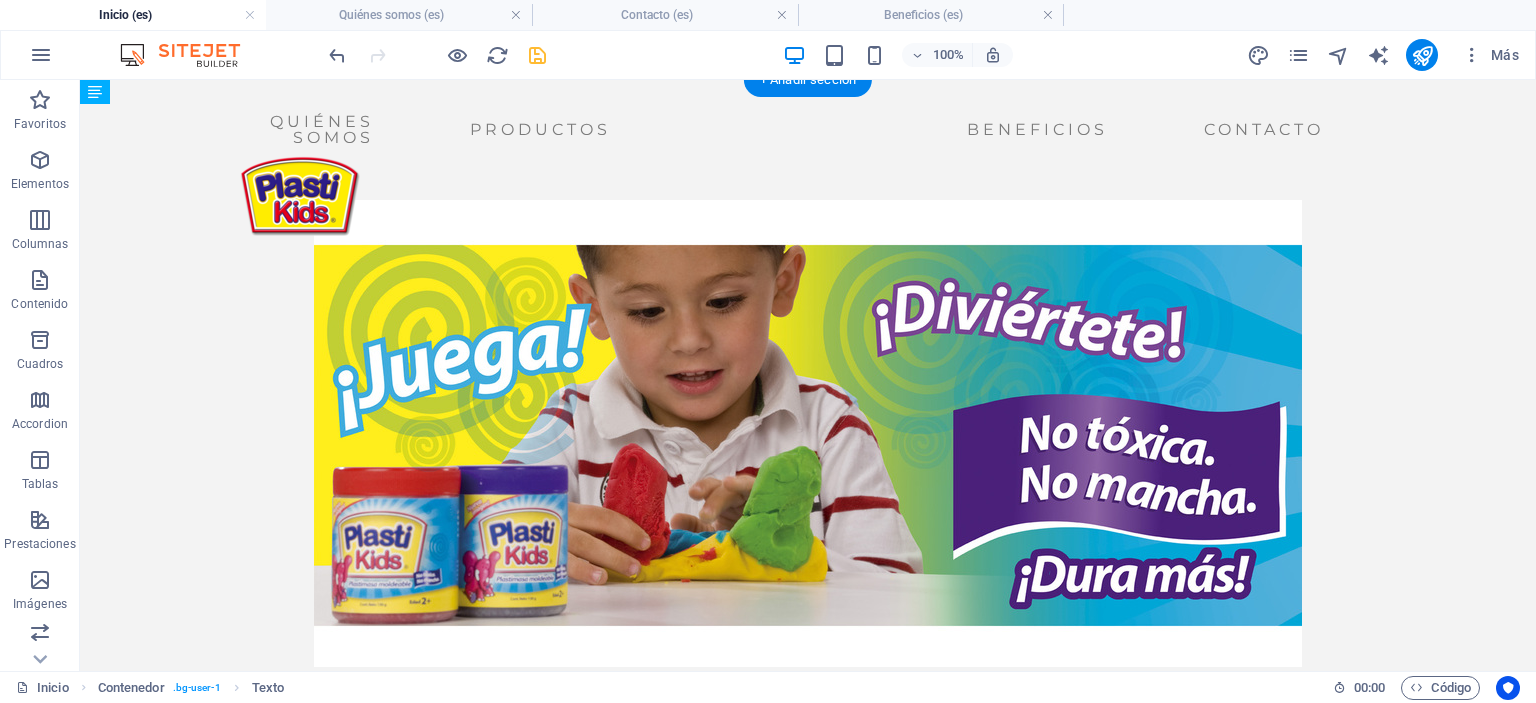 drag, startPoint x: 328, startPoint y: 231, endPoint x: 750, endPoint y: 254, distance: 422.6263 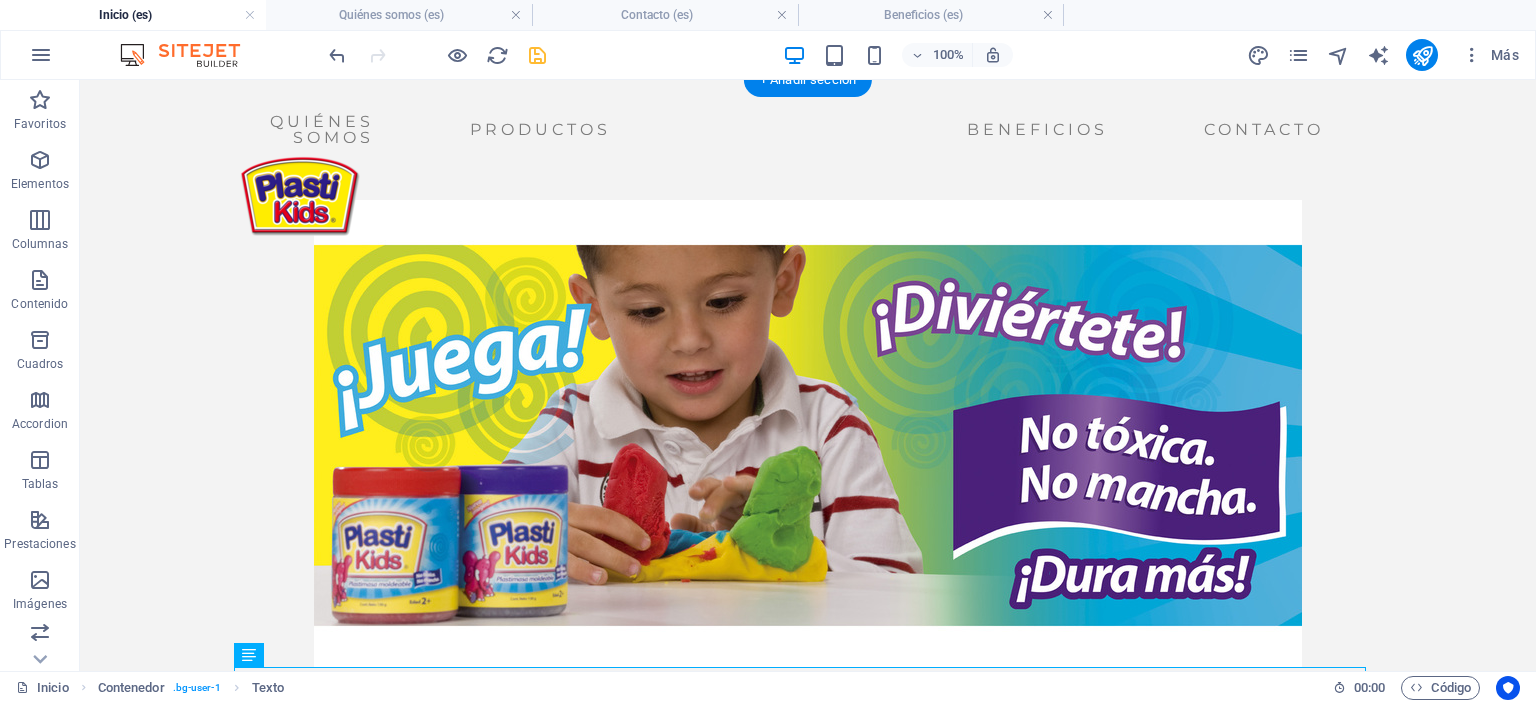 click at bounding box center [808, 433] 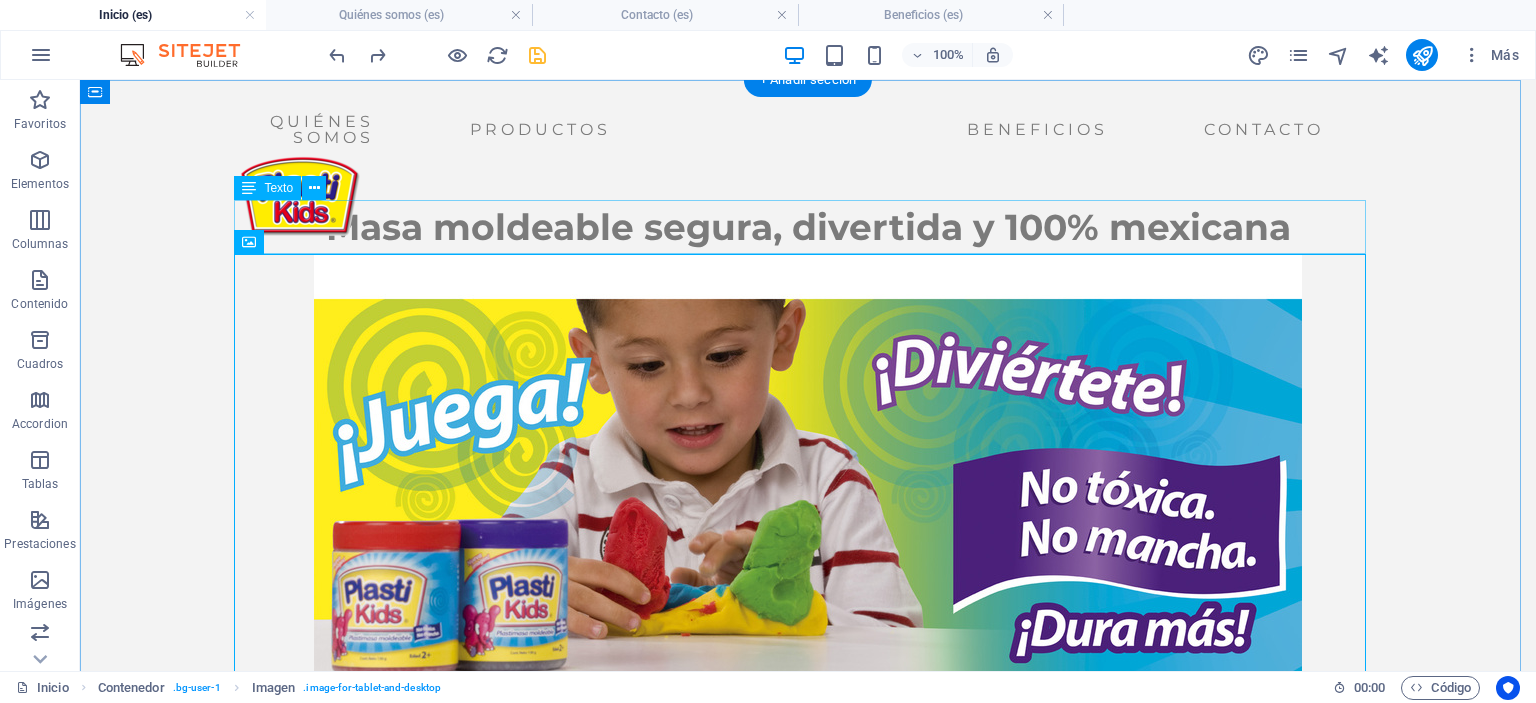 click on "Masa moldeable segura, divertida y 100% mexicana" at bounding box center (808, 227) 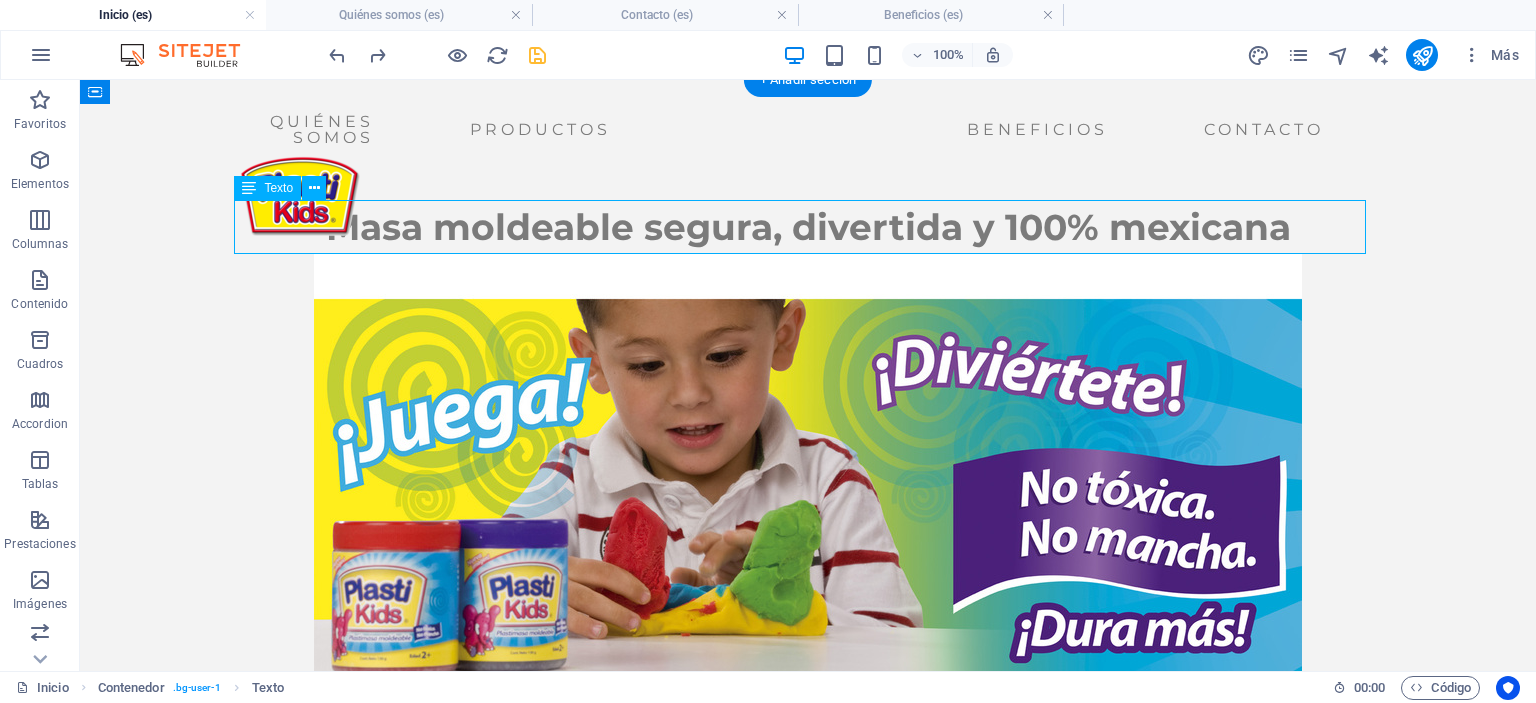 click on "Masa moldeable segura, divertida y 100% mexicana" at bounding box center (808, 227) 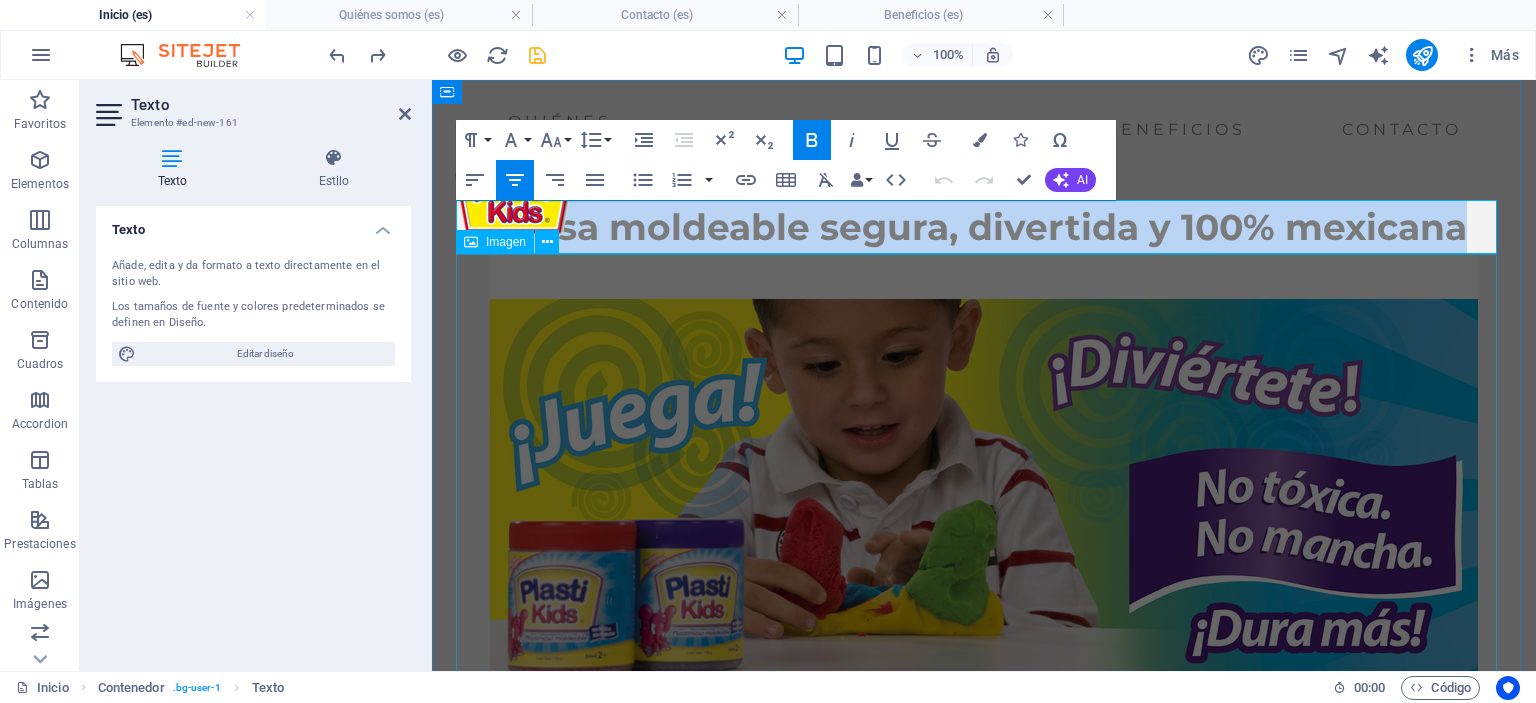 drag, startPoint x: 508, startPoint y: 227, endPoint x: 1487, endPoint y: 278, distance: 980.3275 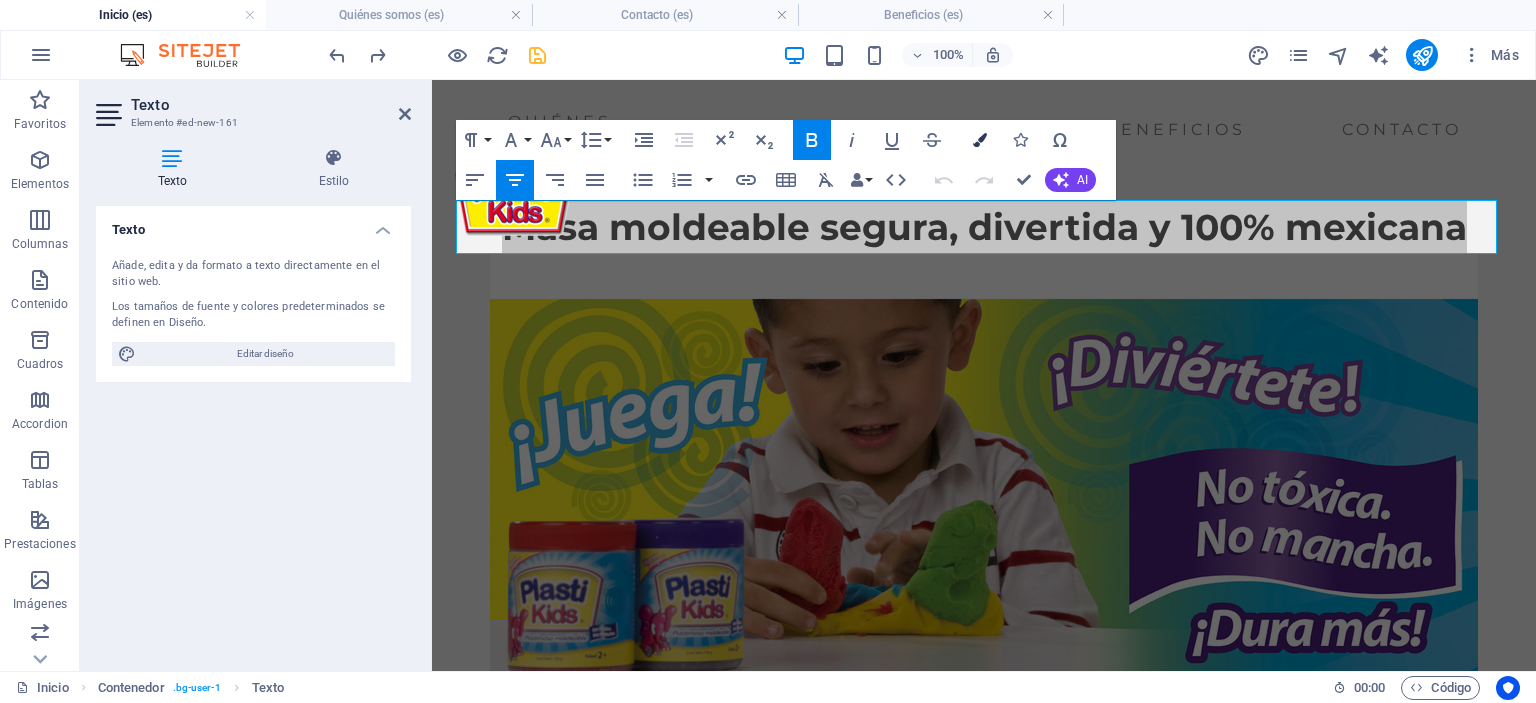 click at bounding box center [980, 140] 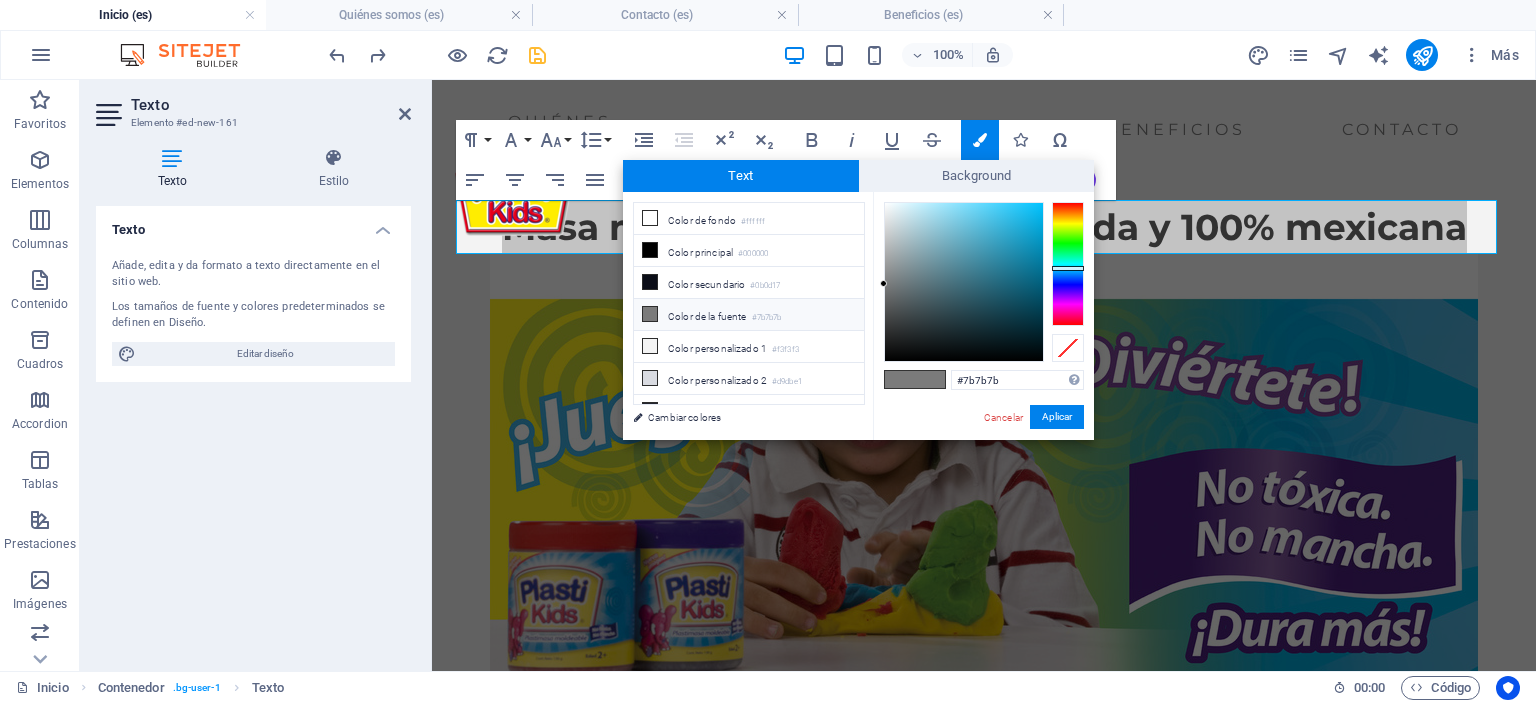 click at bounding box center (1068, 264) 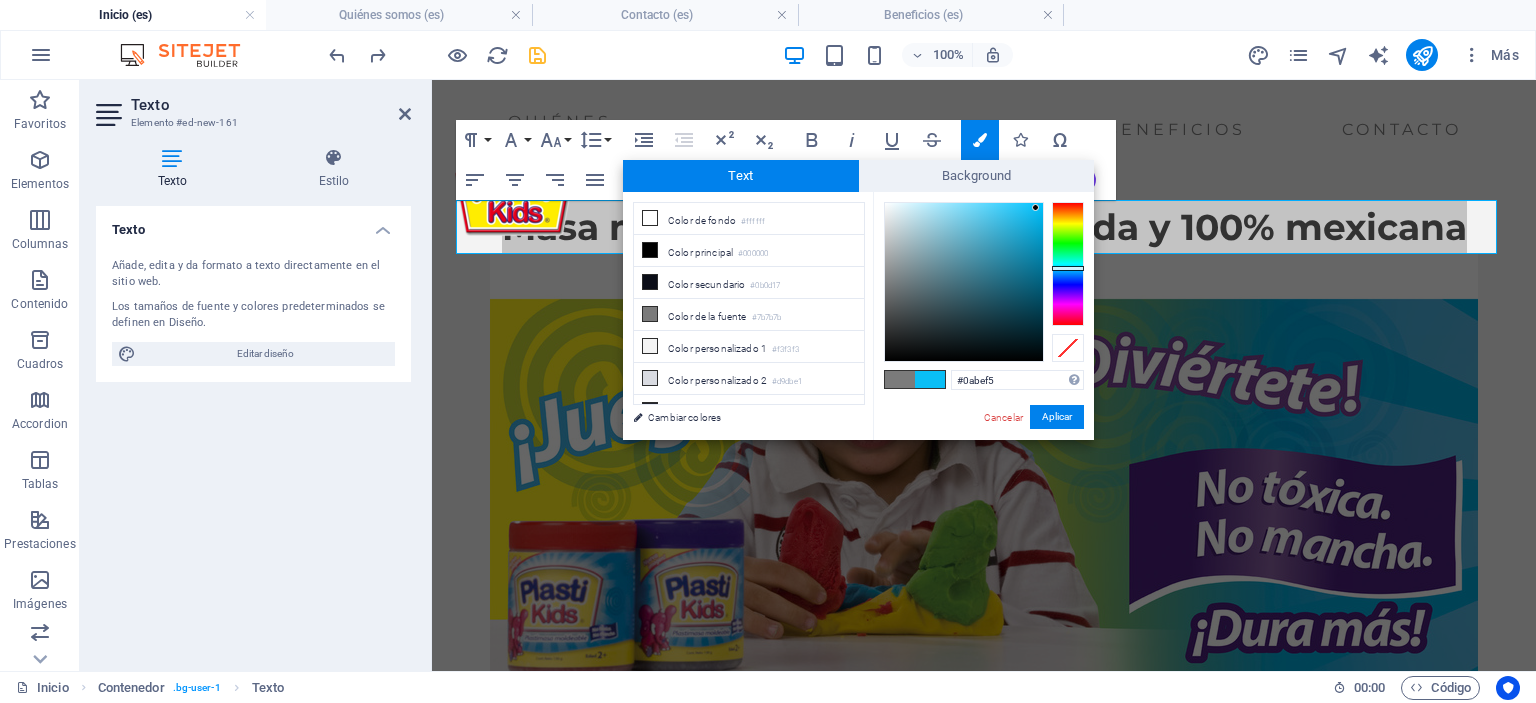 click at bounding box center [964, 282] 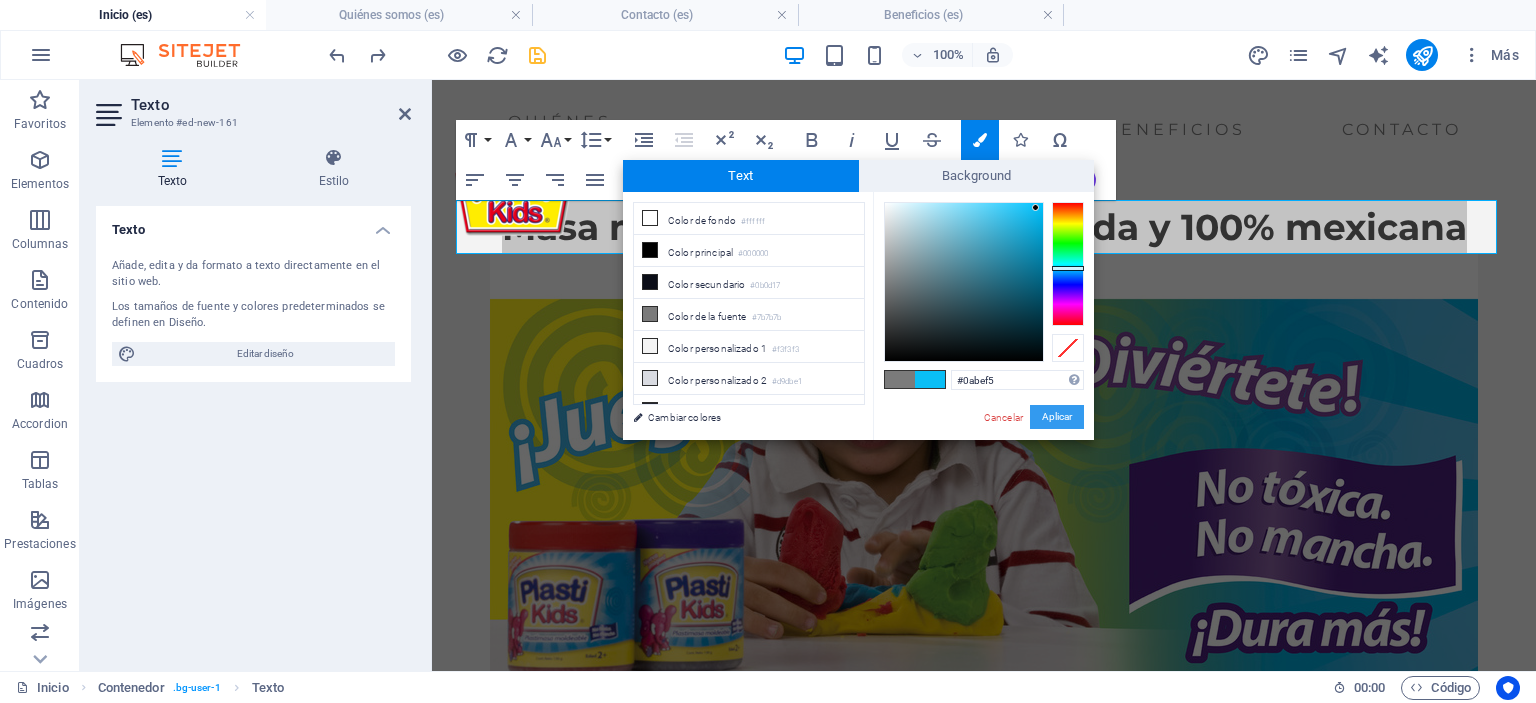 drag, startPoint x: 1049, startPoint y: 417, endPoint x: 619, endPoint y: 337, distance: 437.37854 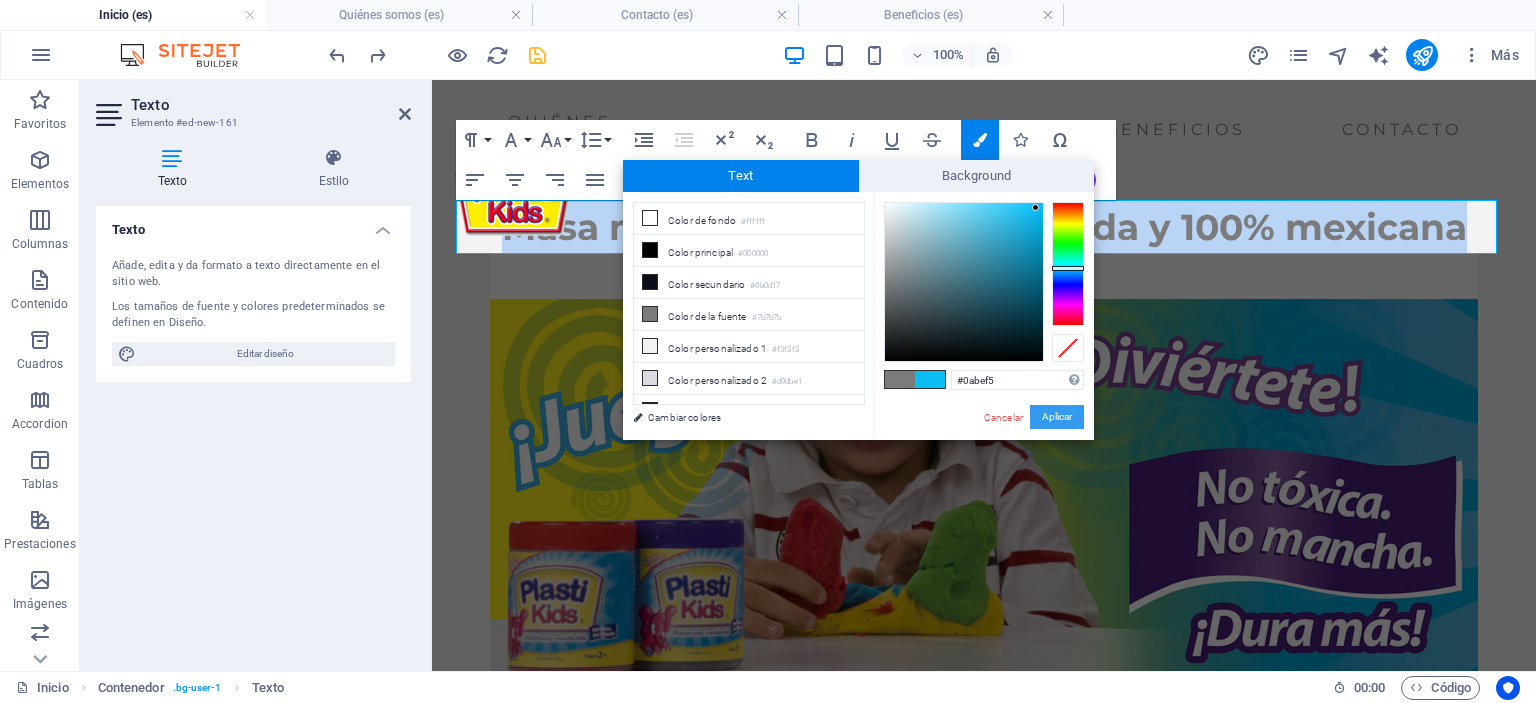 click on "Aplicar" at bounding box center [1057, 417] 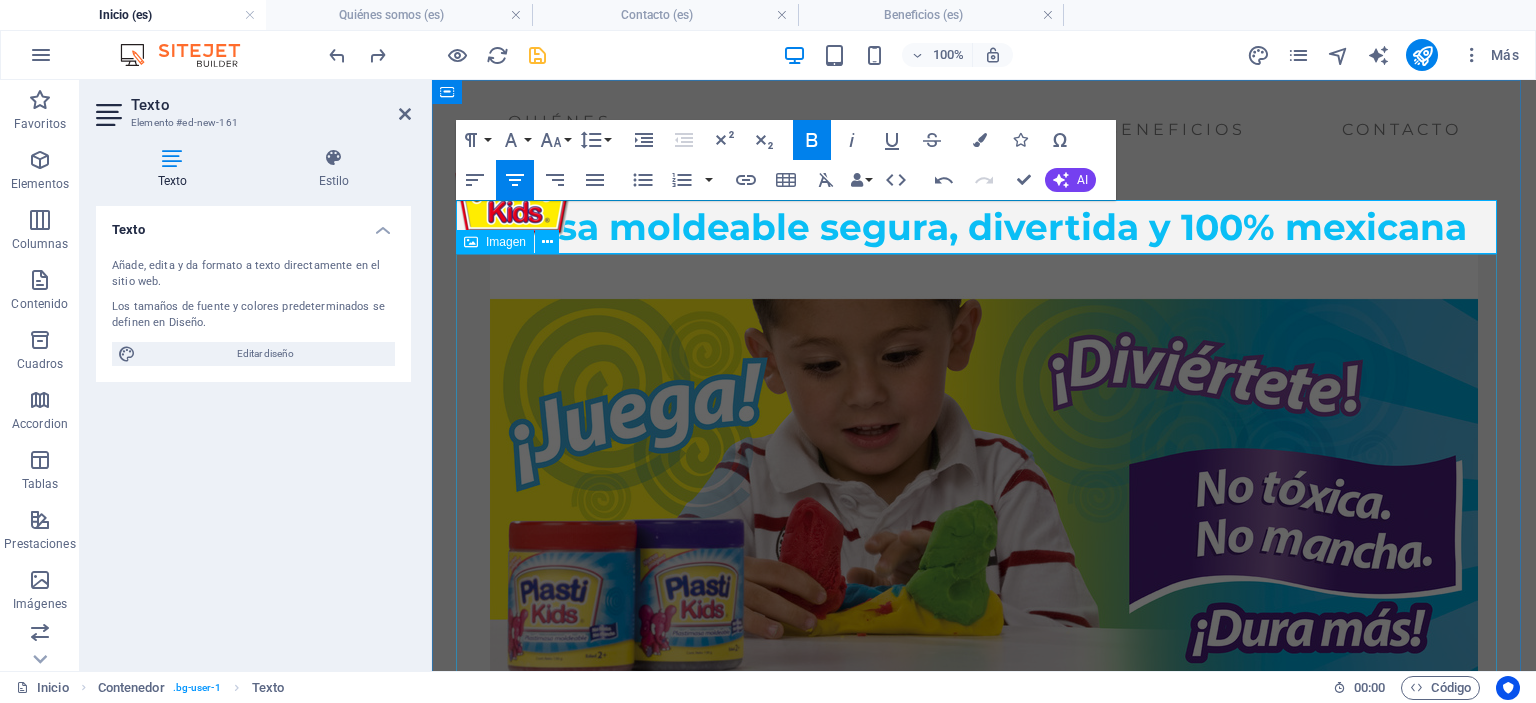 click at bounding box center [984, 487] 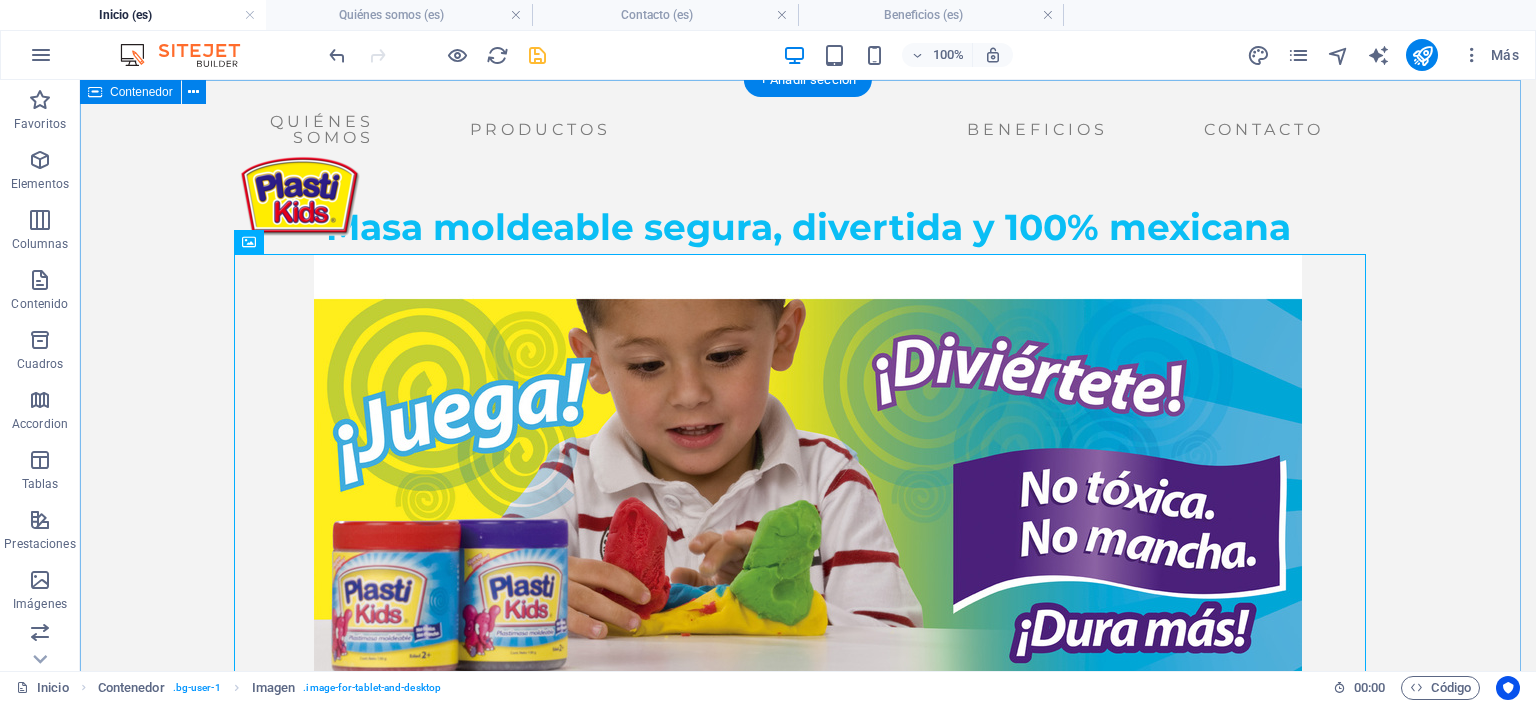 click on "Masa moldeable segura, divertida y 100% mexicana" at bounding box center [808, 460] 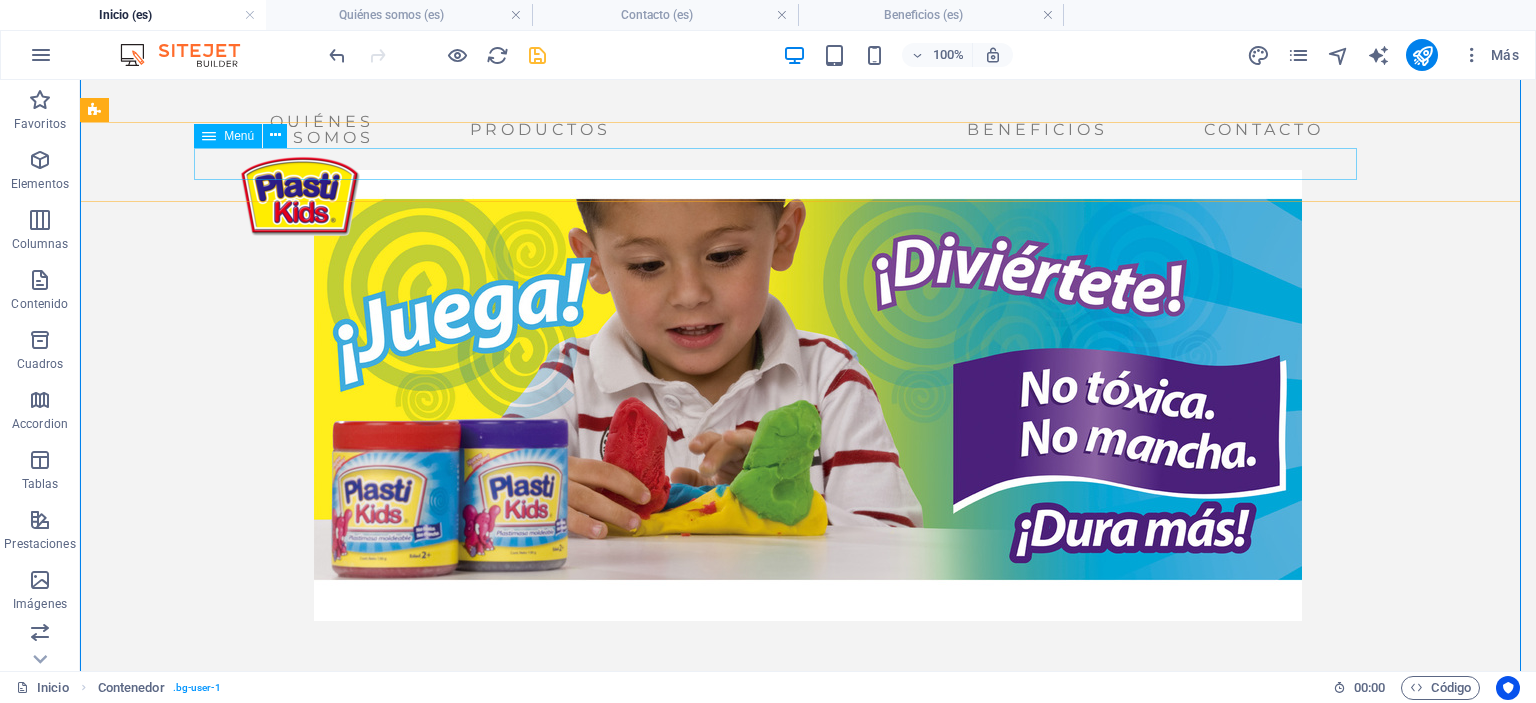 scroll, scrollTop: 0, scrollLeft: 0, axis: both 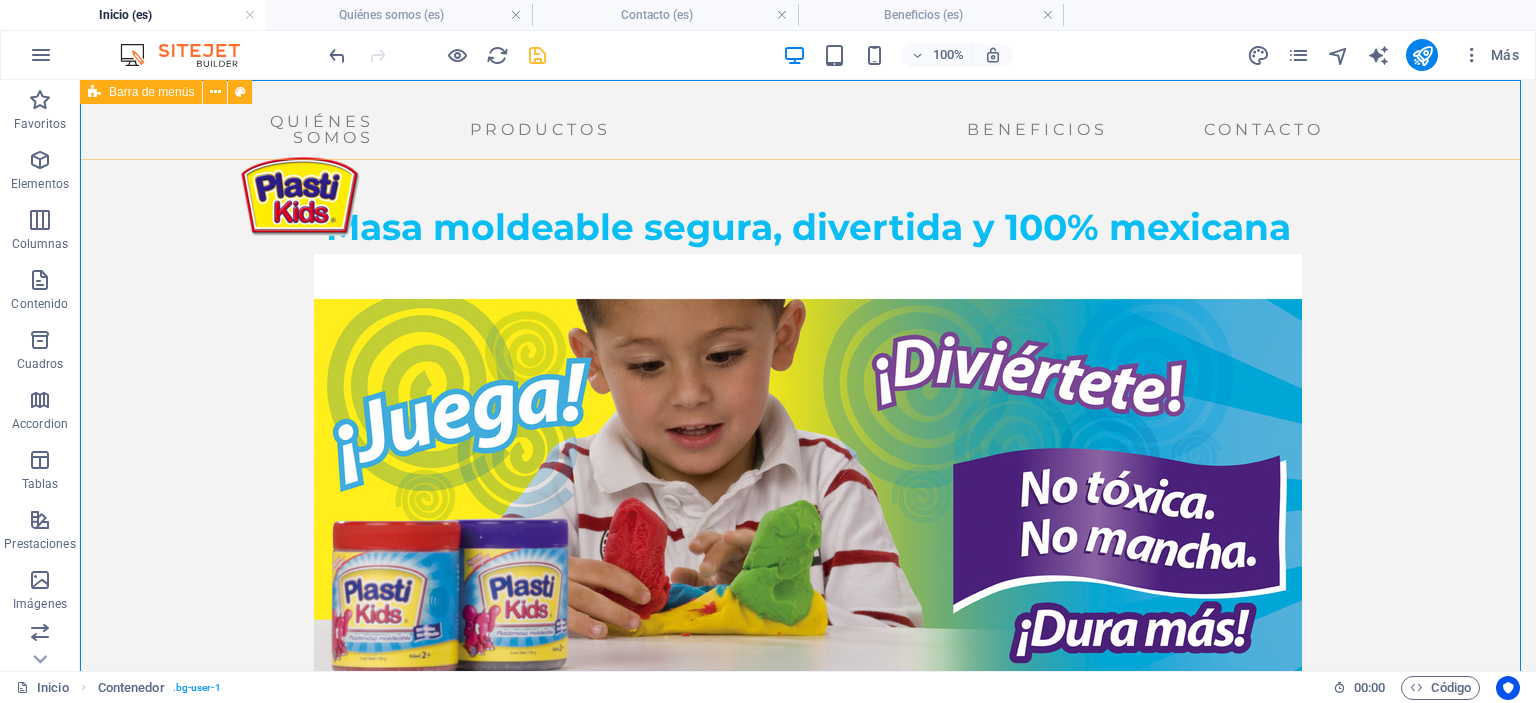 click on "Quiénes somos Productos Beneficios Contacto" at bounding box center [808, 125] 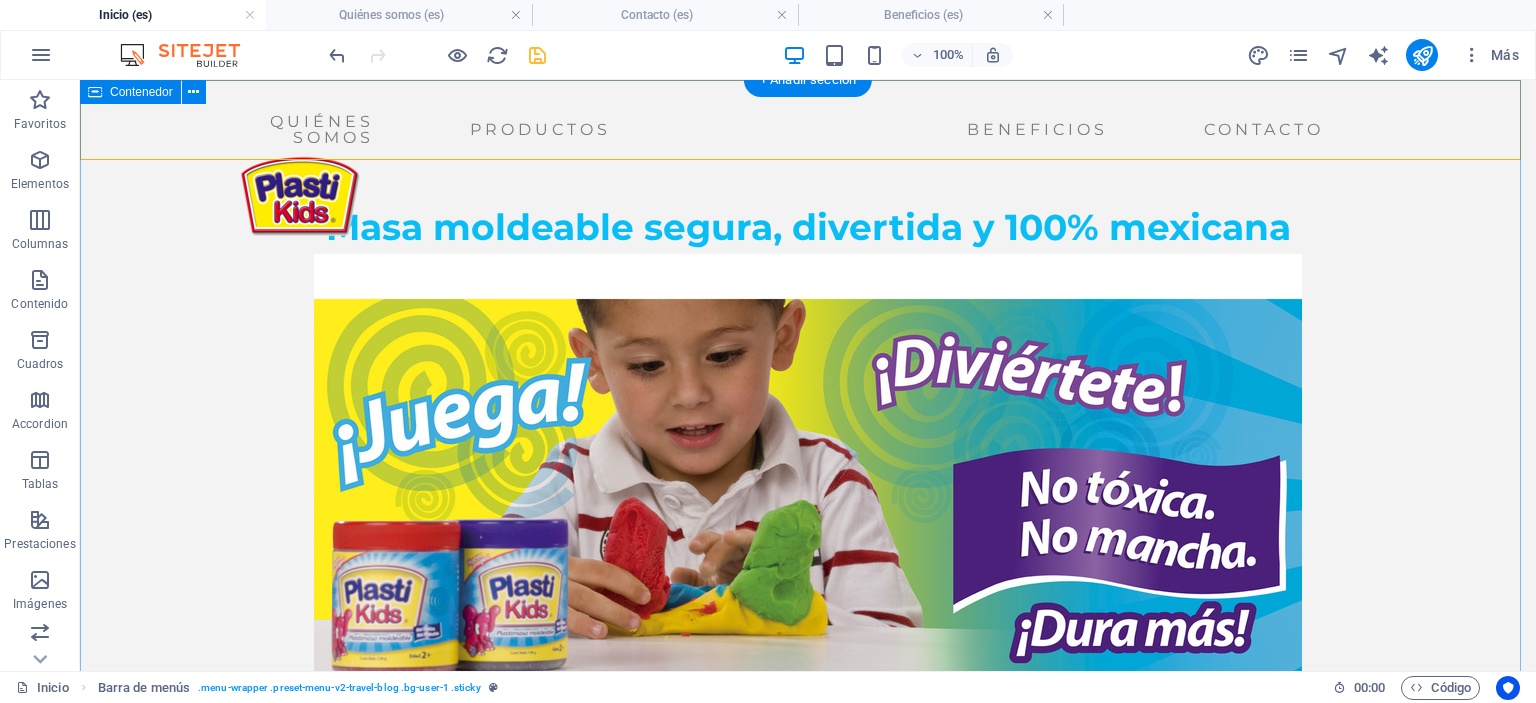 click on "Masa moldeable segura, divertida y 100% mexicana" at bounding box center [808, 460] 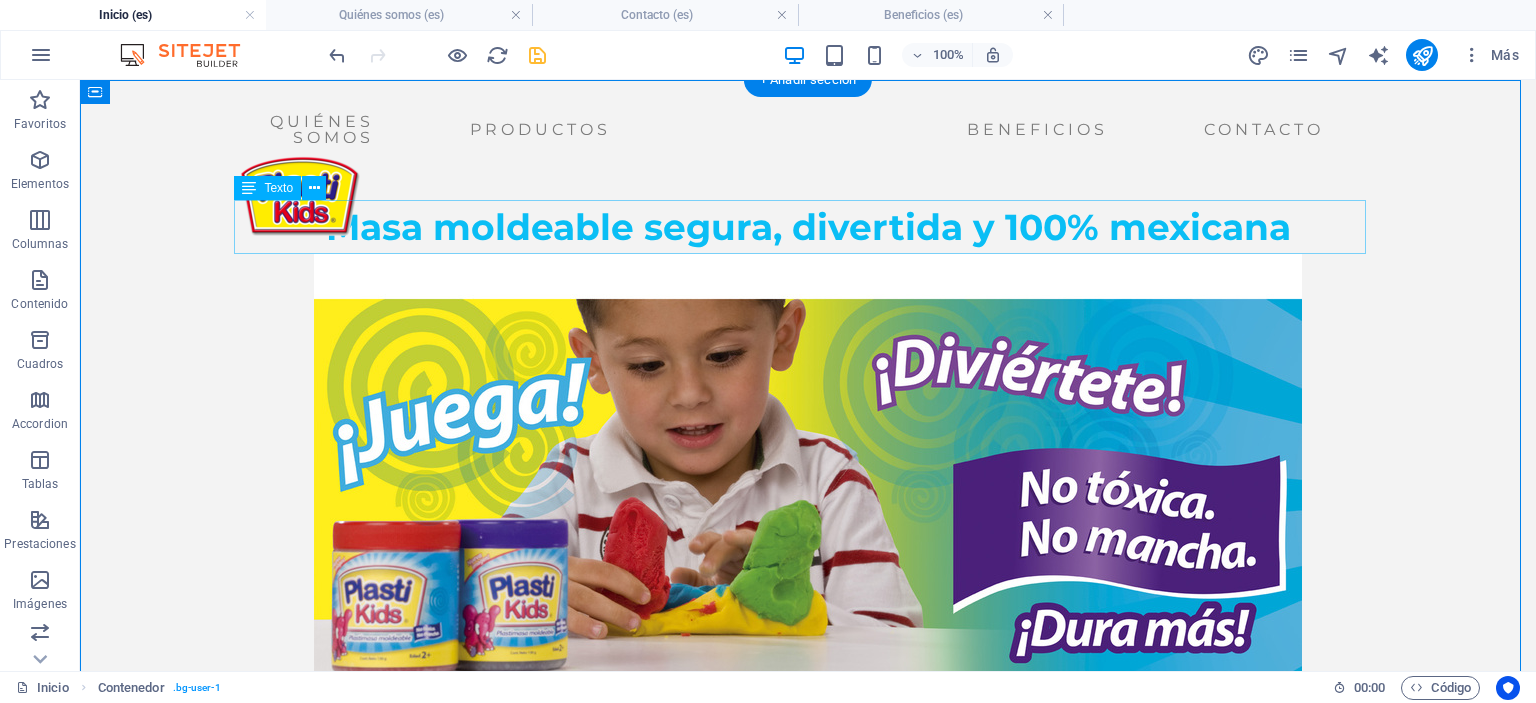 click on "Masa moldeable segura, divertida y 100% mexicana" at bounding box center (808, 227) 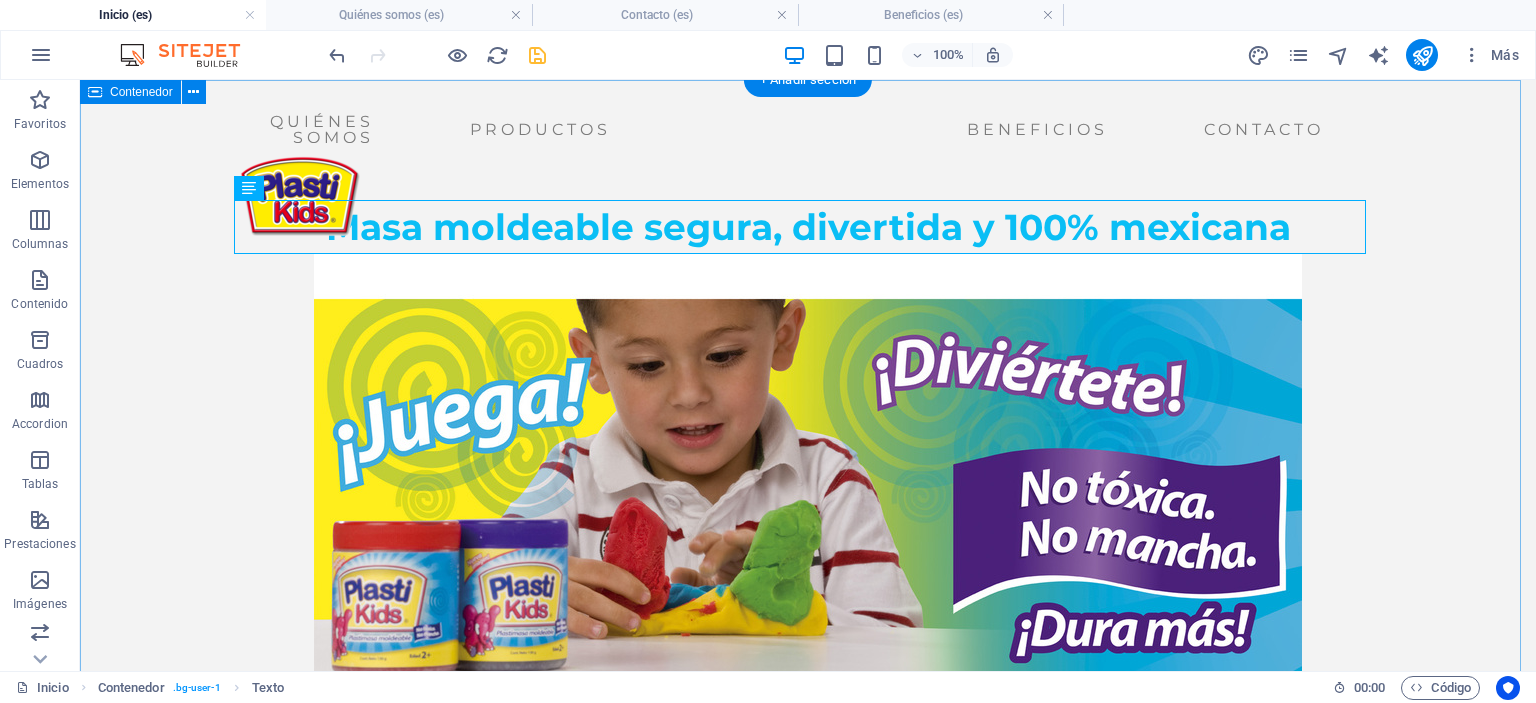 click on "Masa moldeable segura, divertida y 100% mexicana" at bounding box center (808, 460) 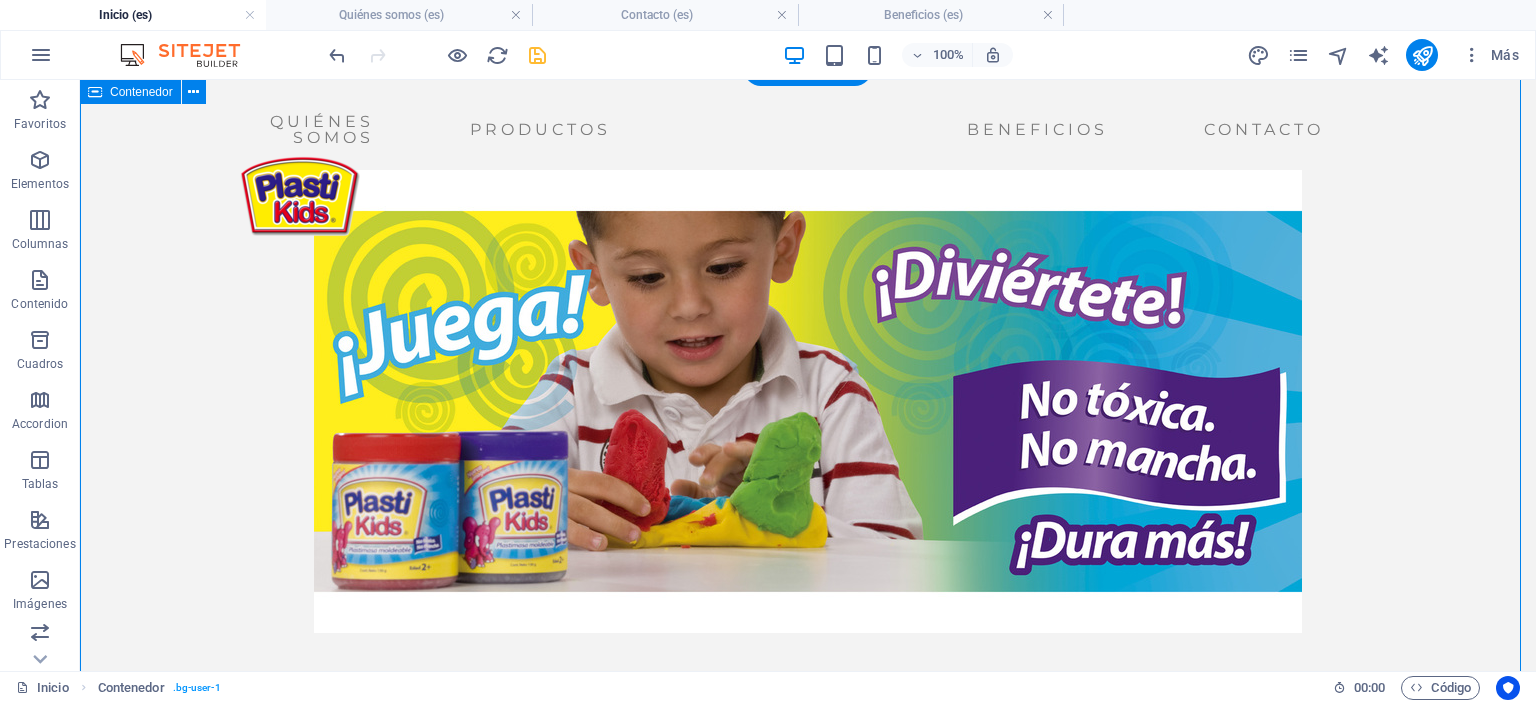 scroll, scrollTop: 0, scrollLeft: 0, axis: both 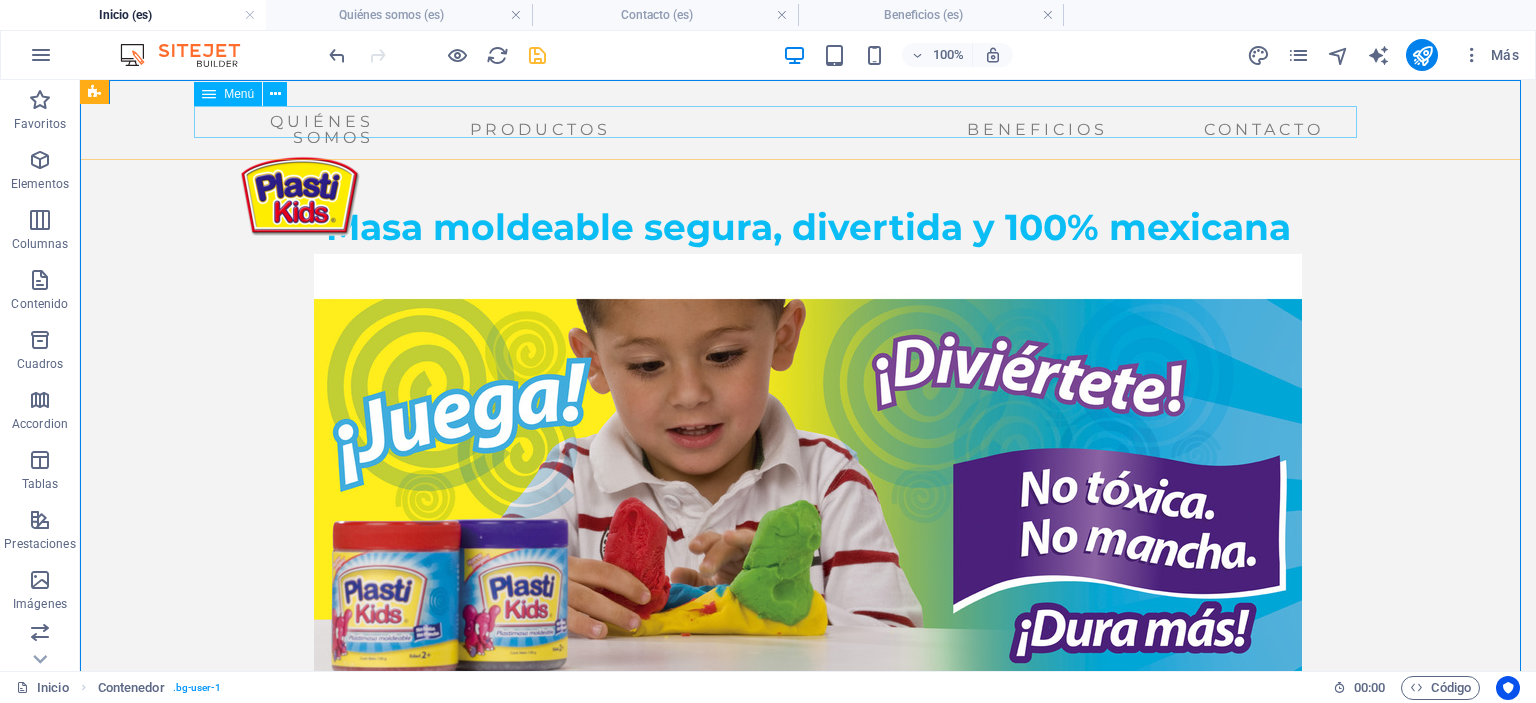 click on "Quiénes somos Productos Beneficios Contacto" at bounding box center (783, 130) 